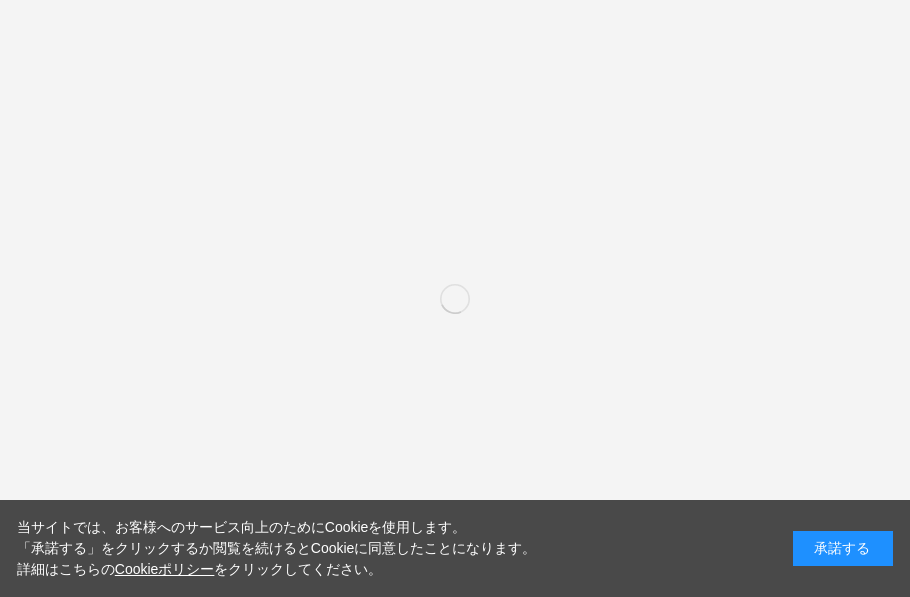 scroll, scrollTop: 0, scrollLeft: 0, axis: both 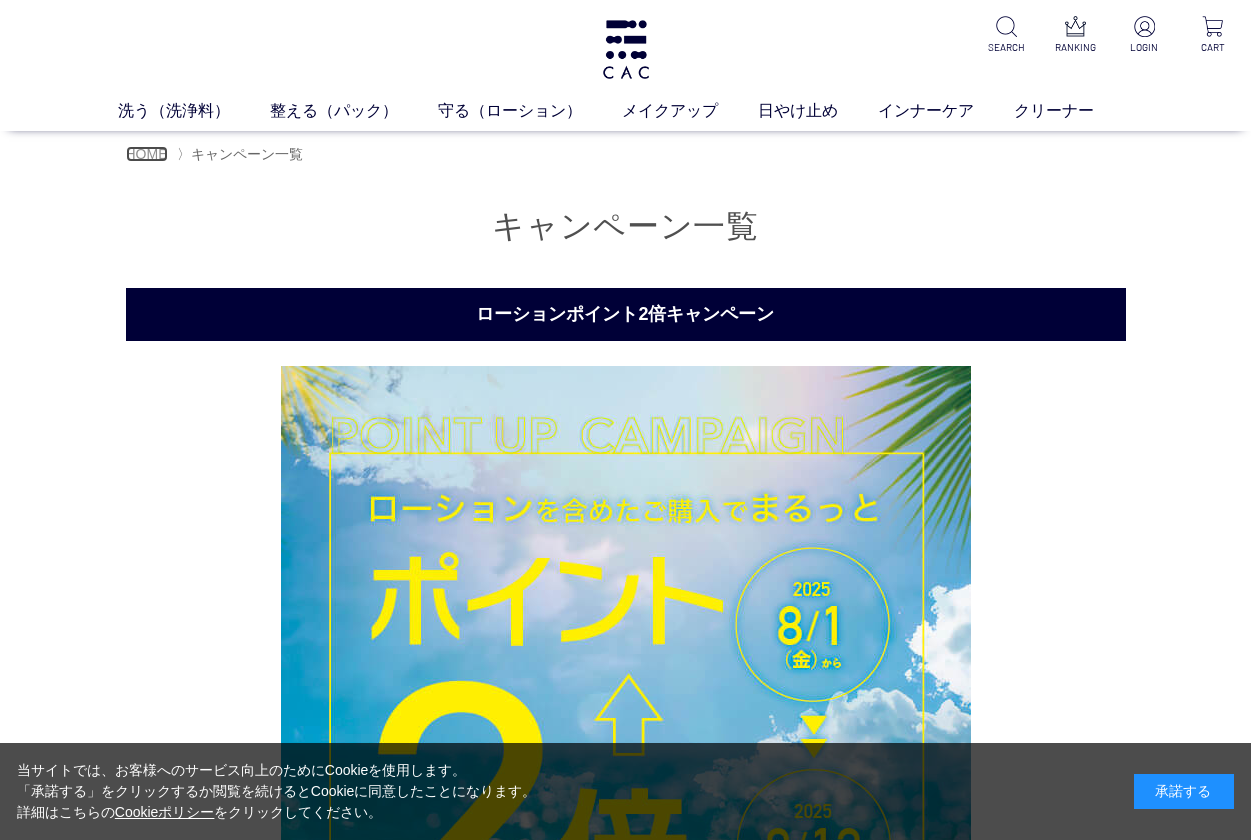 click on "HOME" at bounding box center (147, 154) 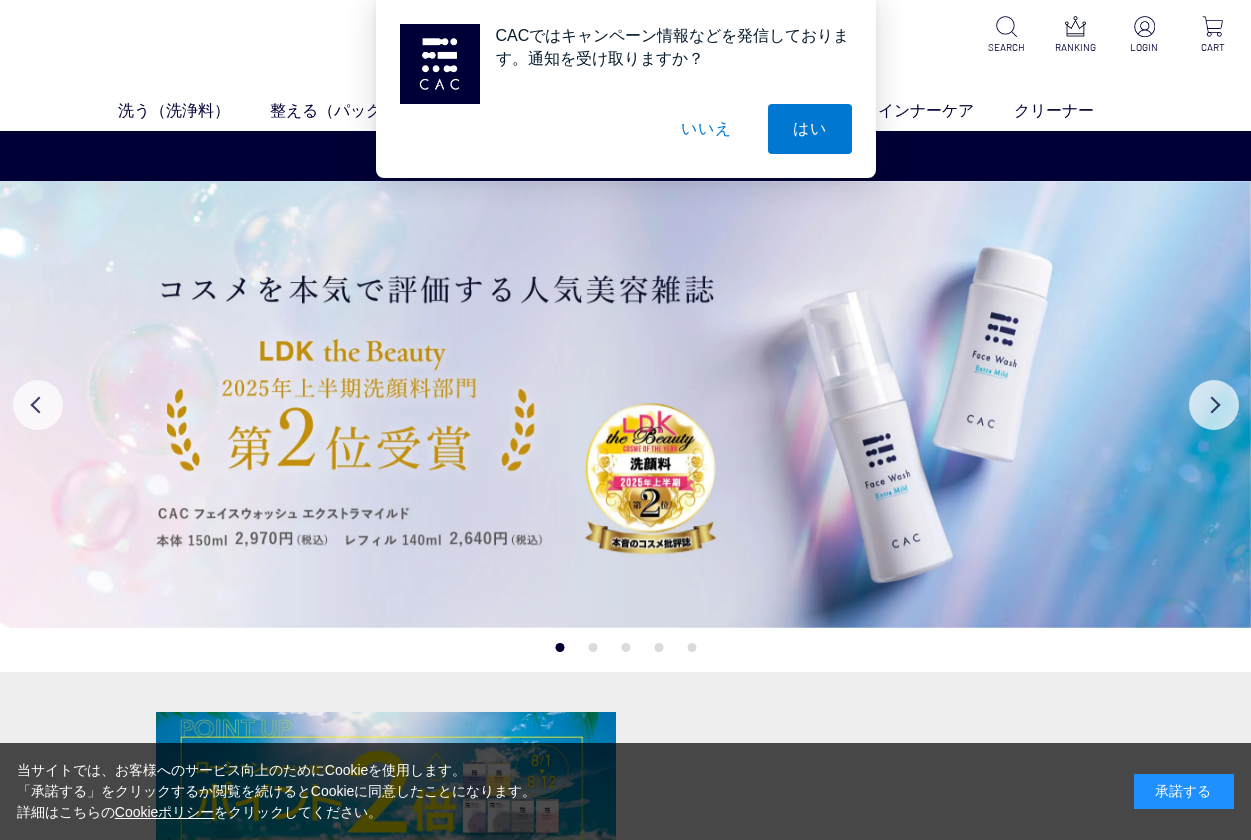 scroll, scrollTop: 0, scrollLeft: 0, axis: both 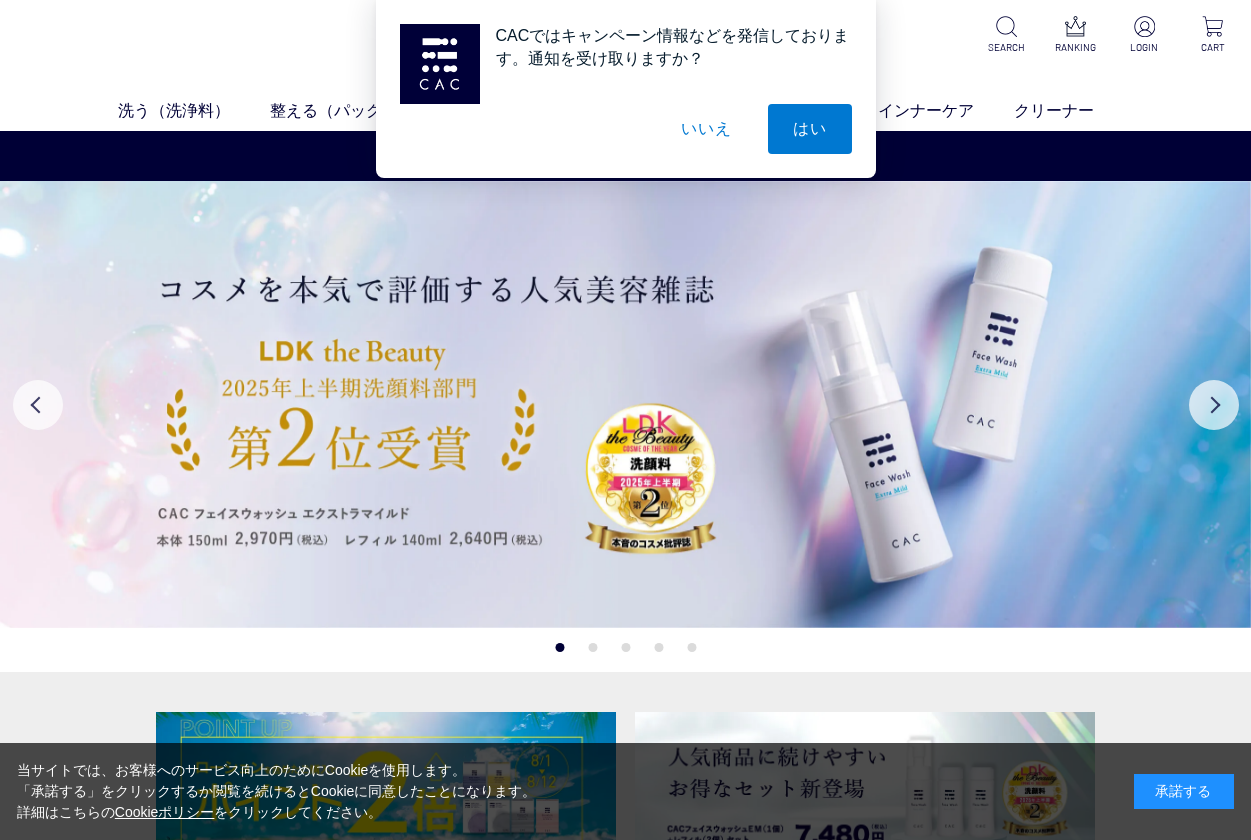 click on "いいえ" at bounding box center (706, 129) 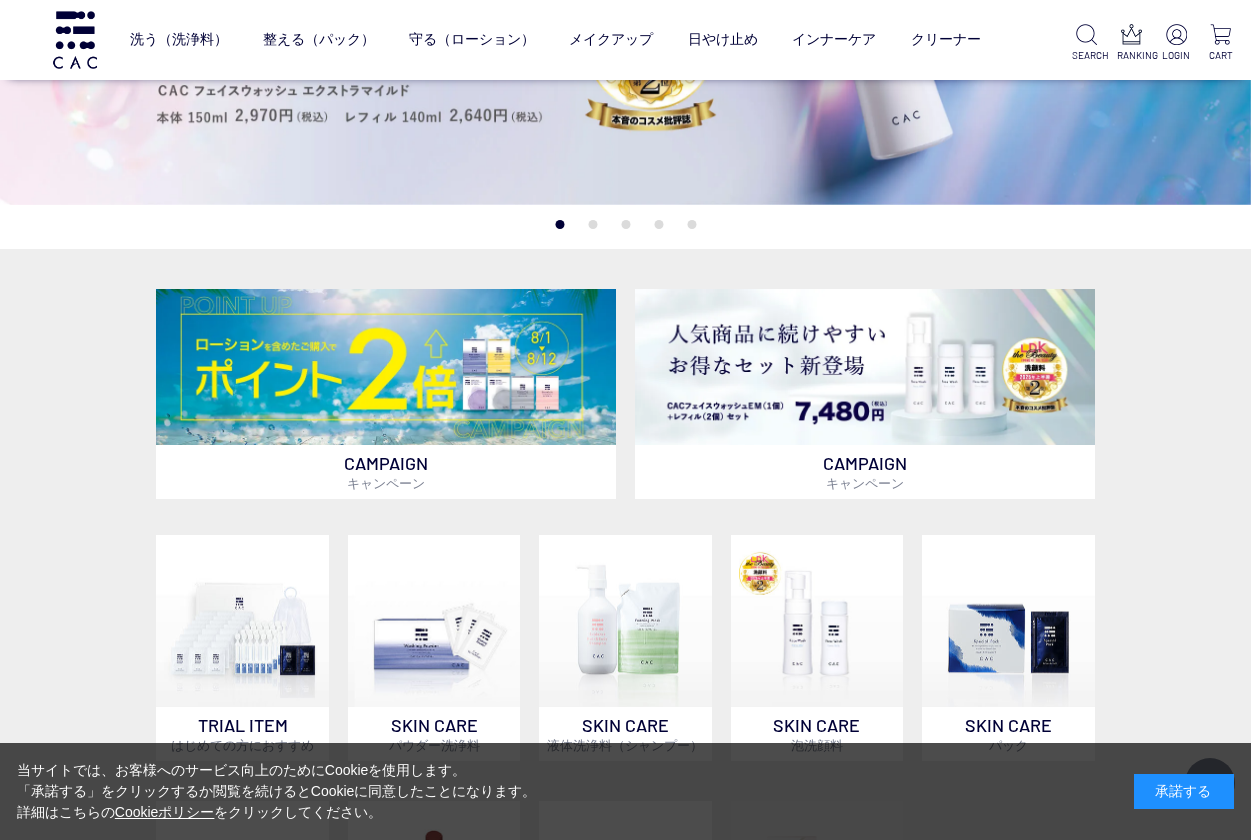 scroll, scrollTop: 0, scrollLeft: 0, axis: both 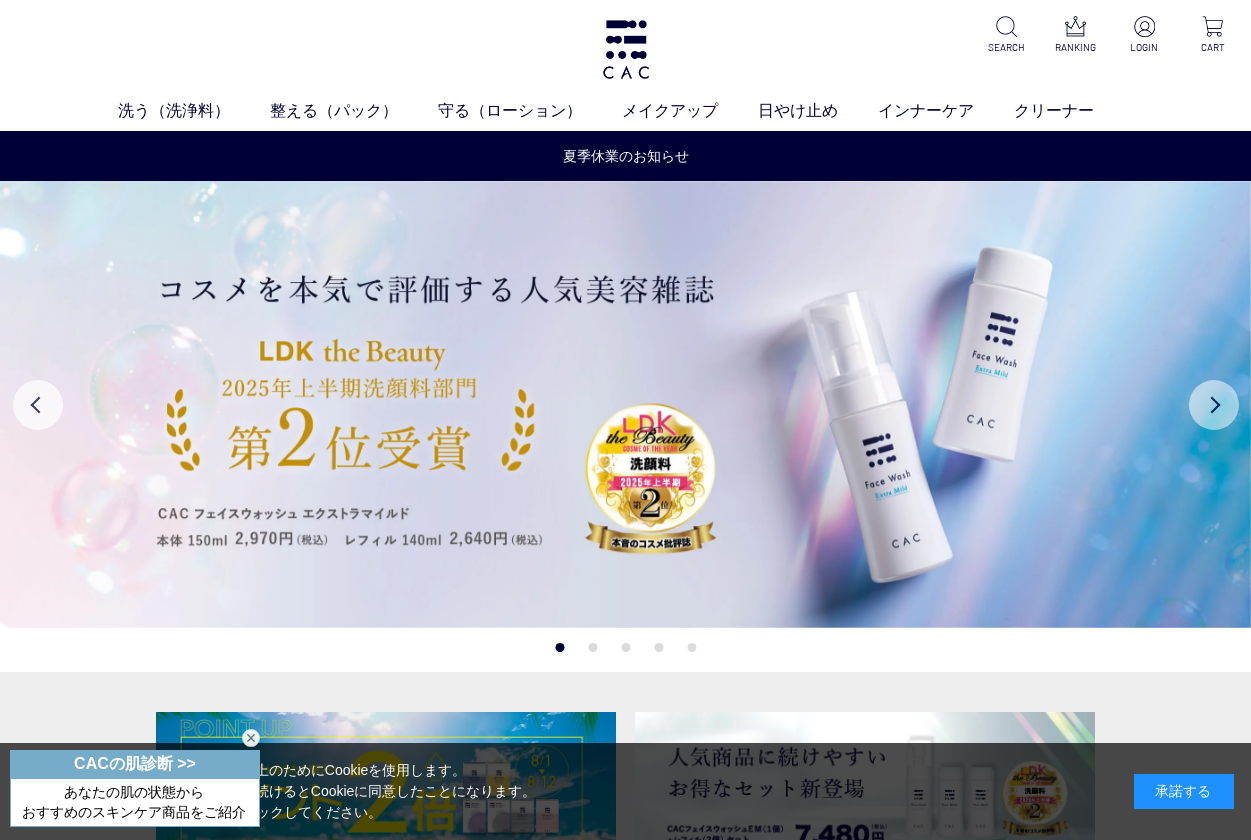 click on "Next" at bounding box center (1214, 405) 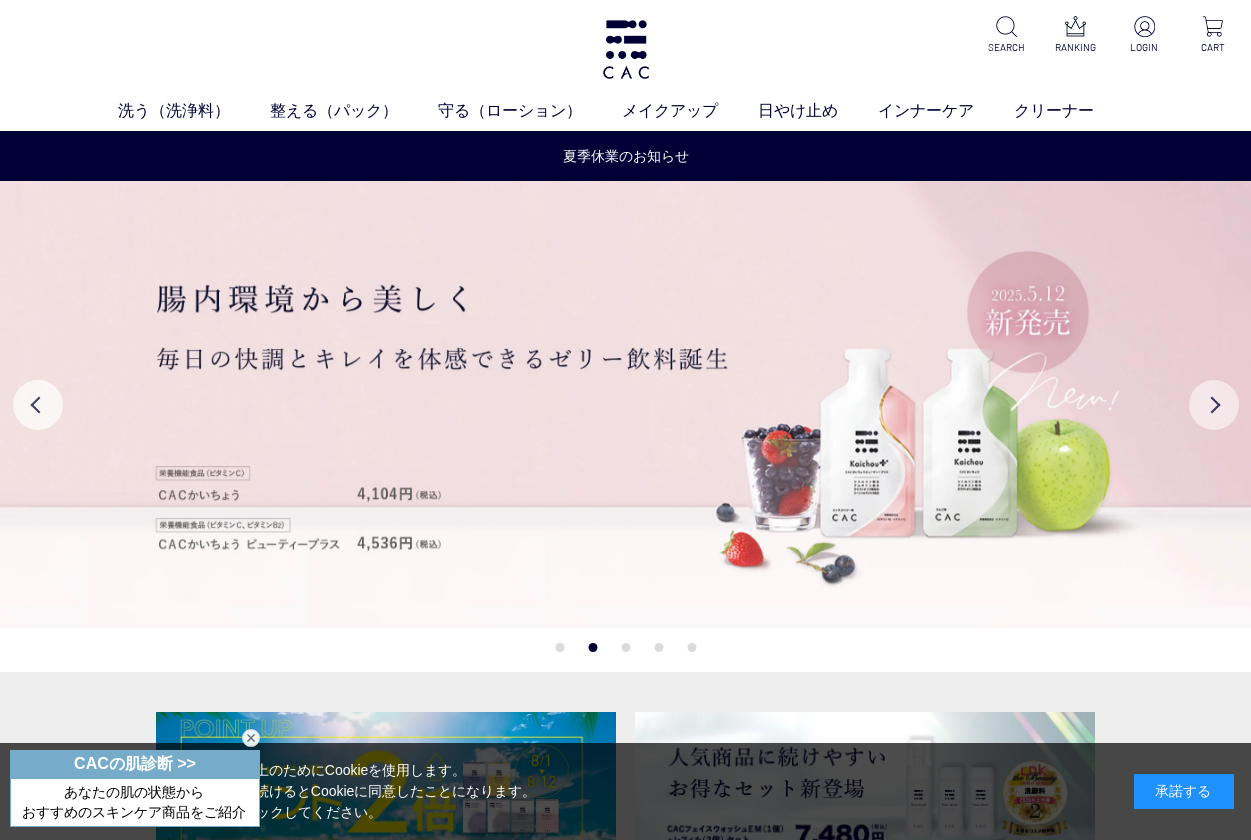 click on "Next" at bounding box center [1214, 405] 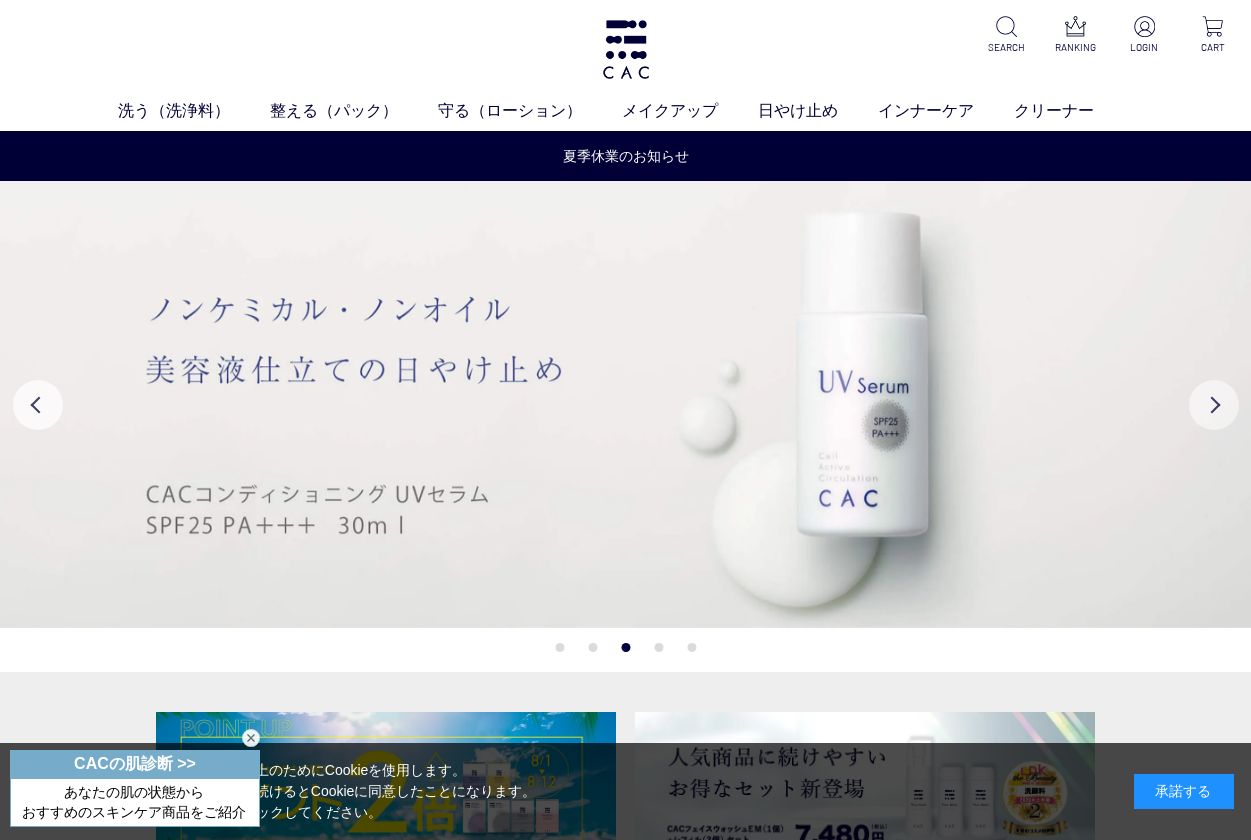 click on "Next" at bounding box center (1214, 405) 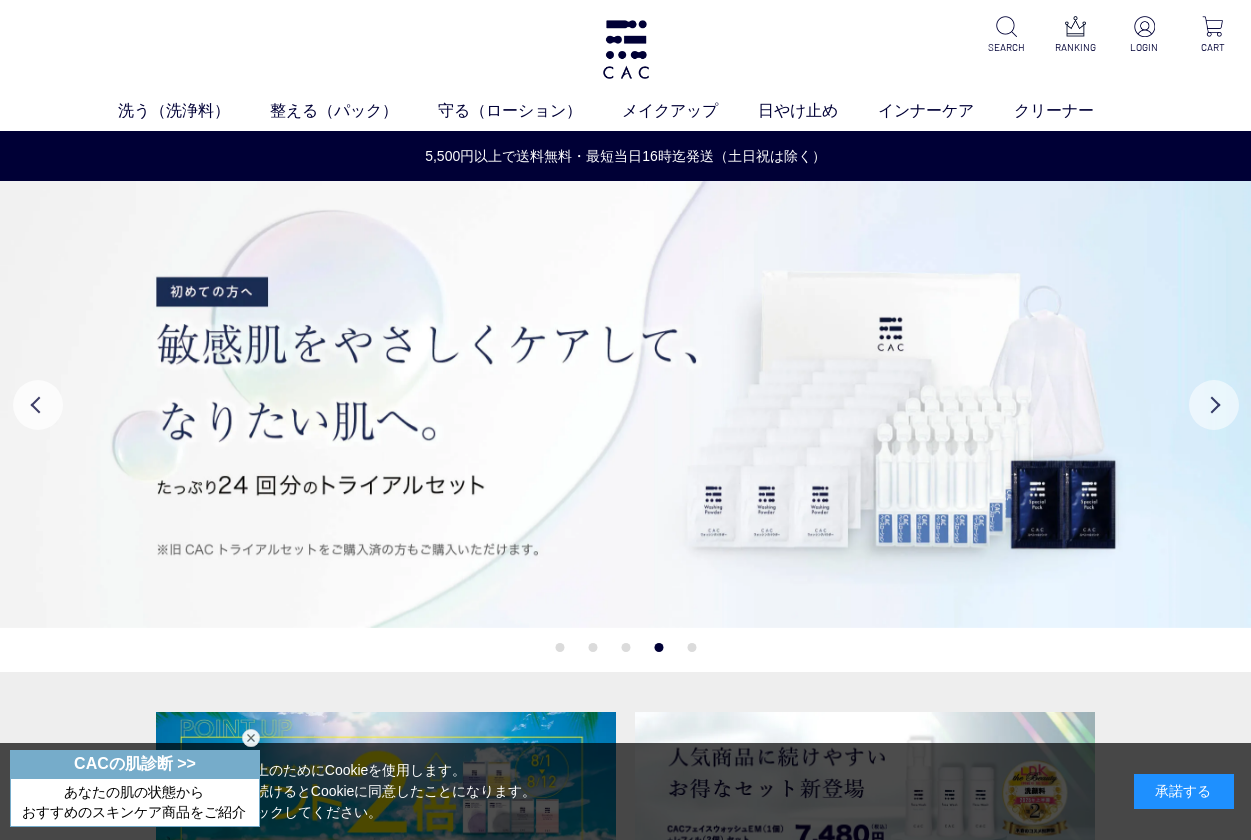 click on "Next" at bounding box center [1214, 405] 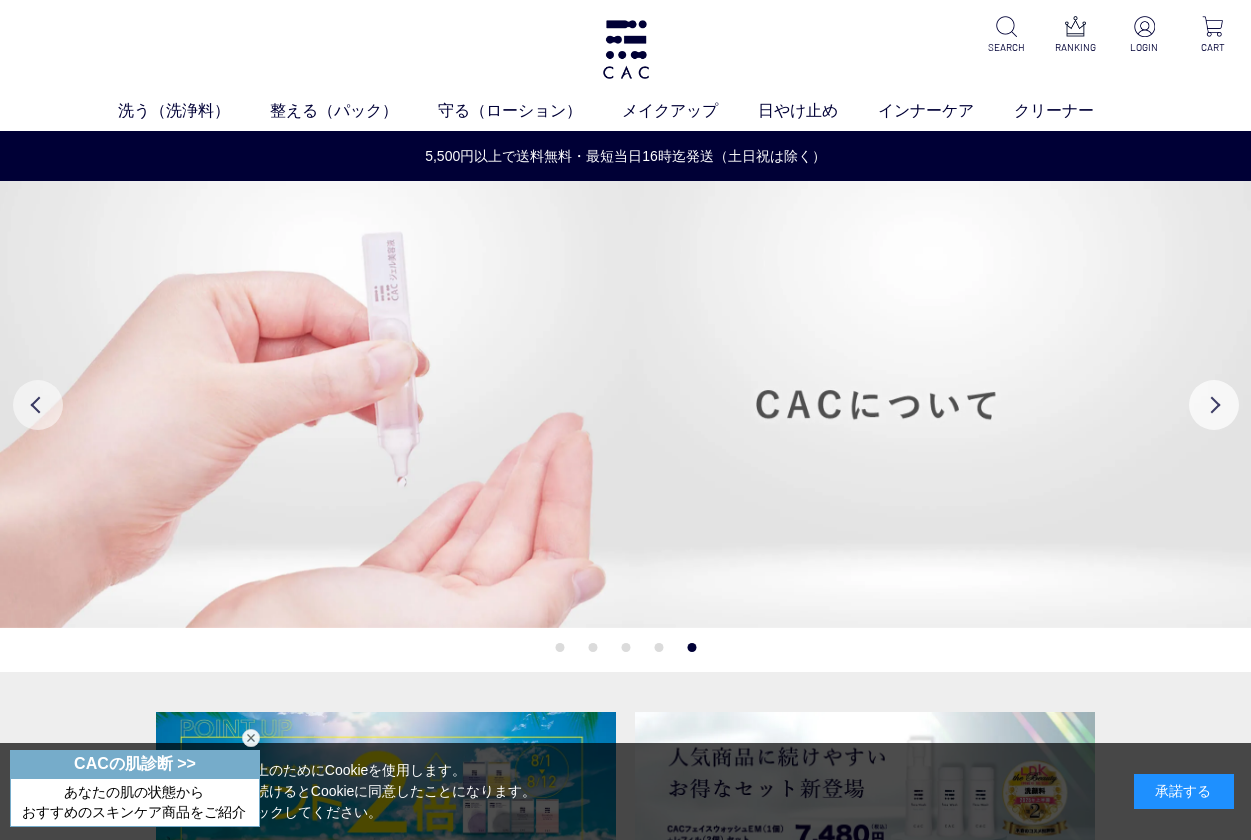 click on "Previous" at bounding box center [38, 405] 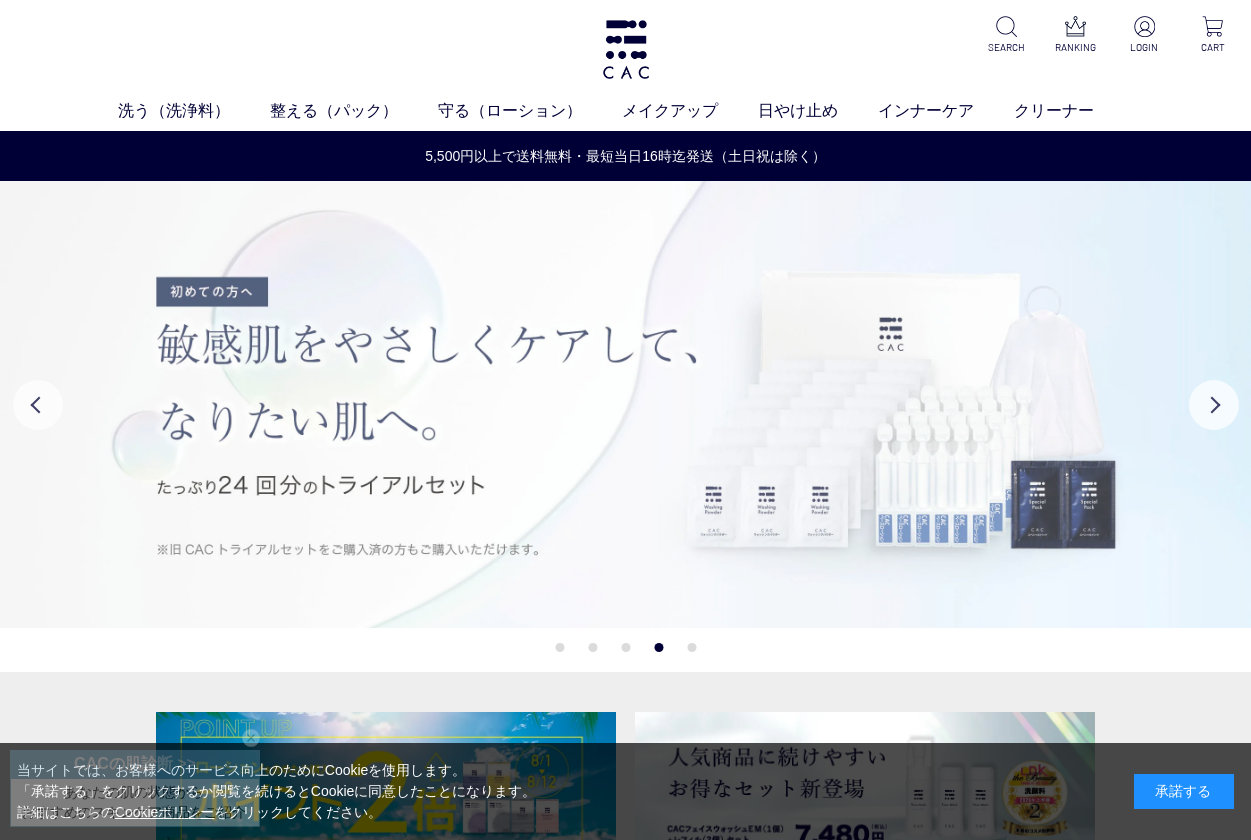 click at bounding box center [625, 404] 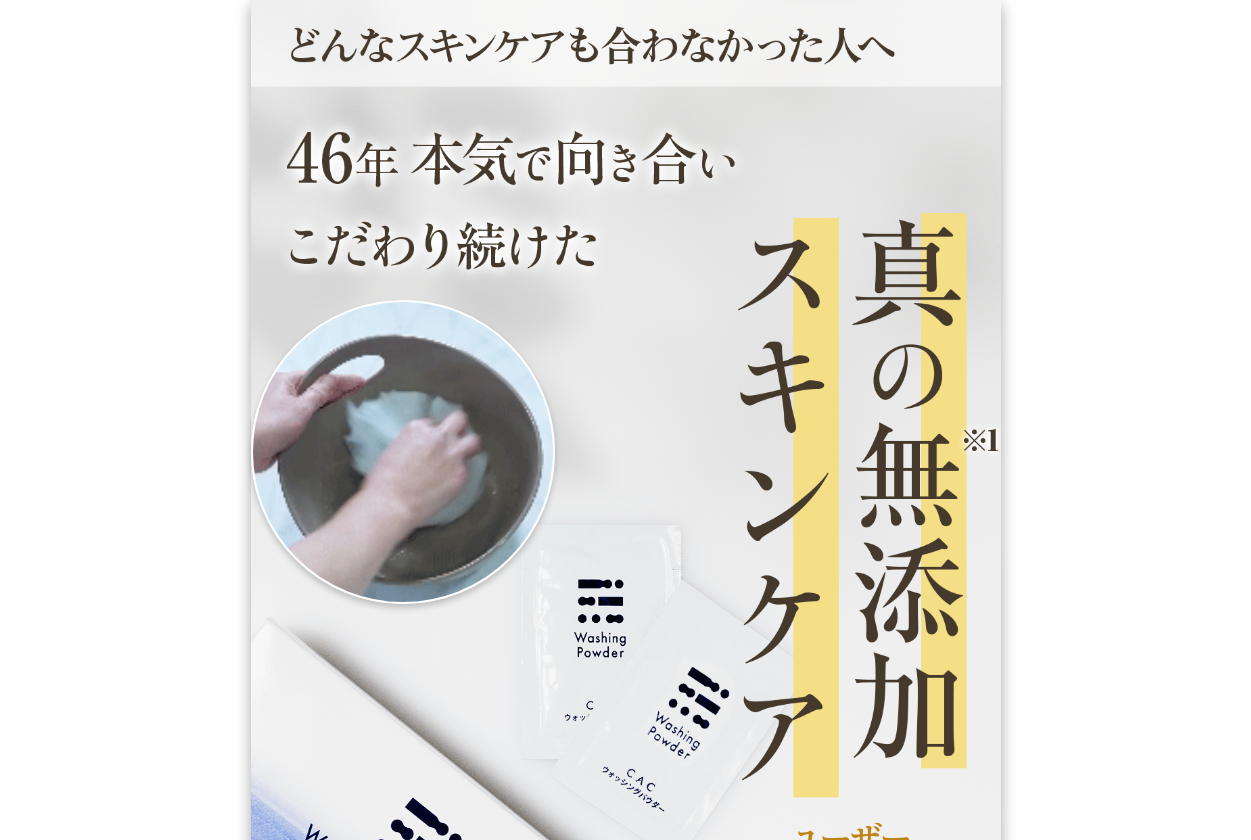 scroll, scrollTop: 0, scrollLeft: 0, axis: both 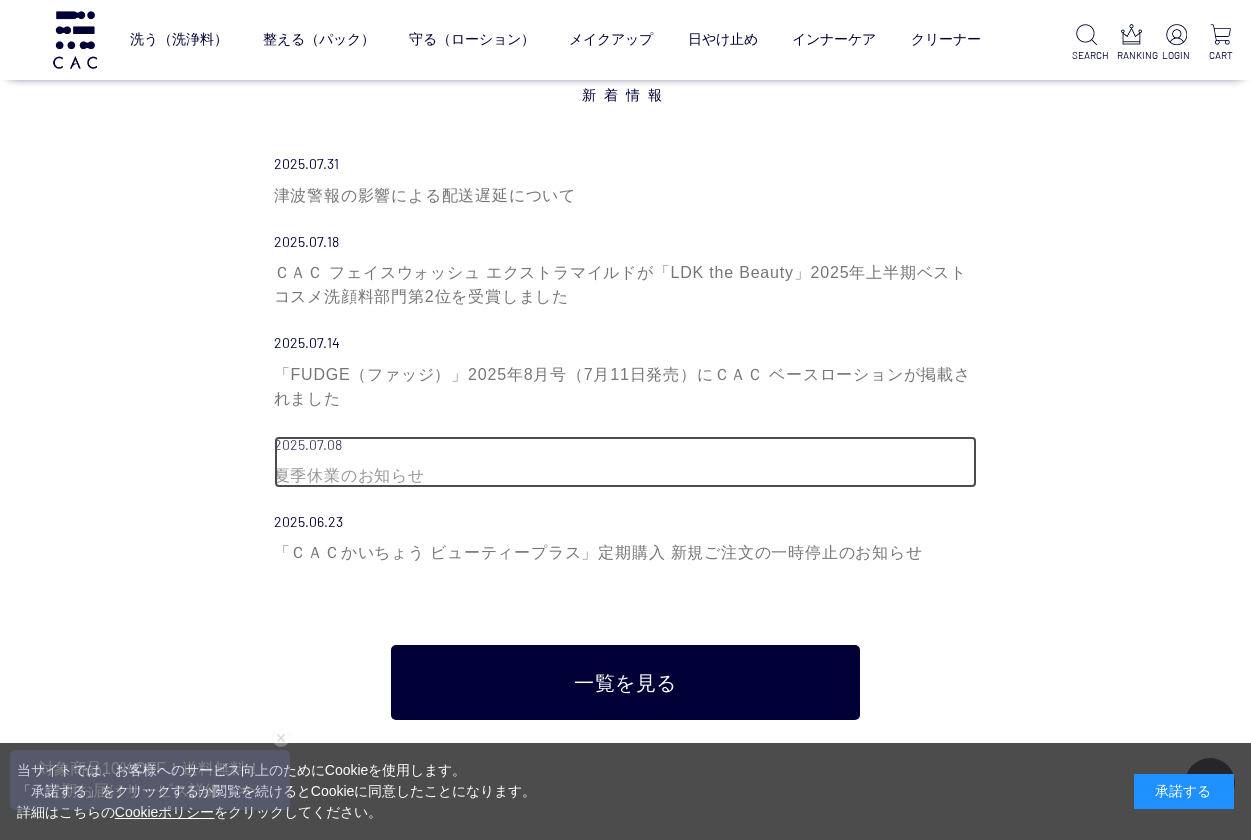 click on "2025.07.08" at bounding box center (626, 445) 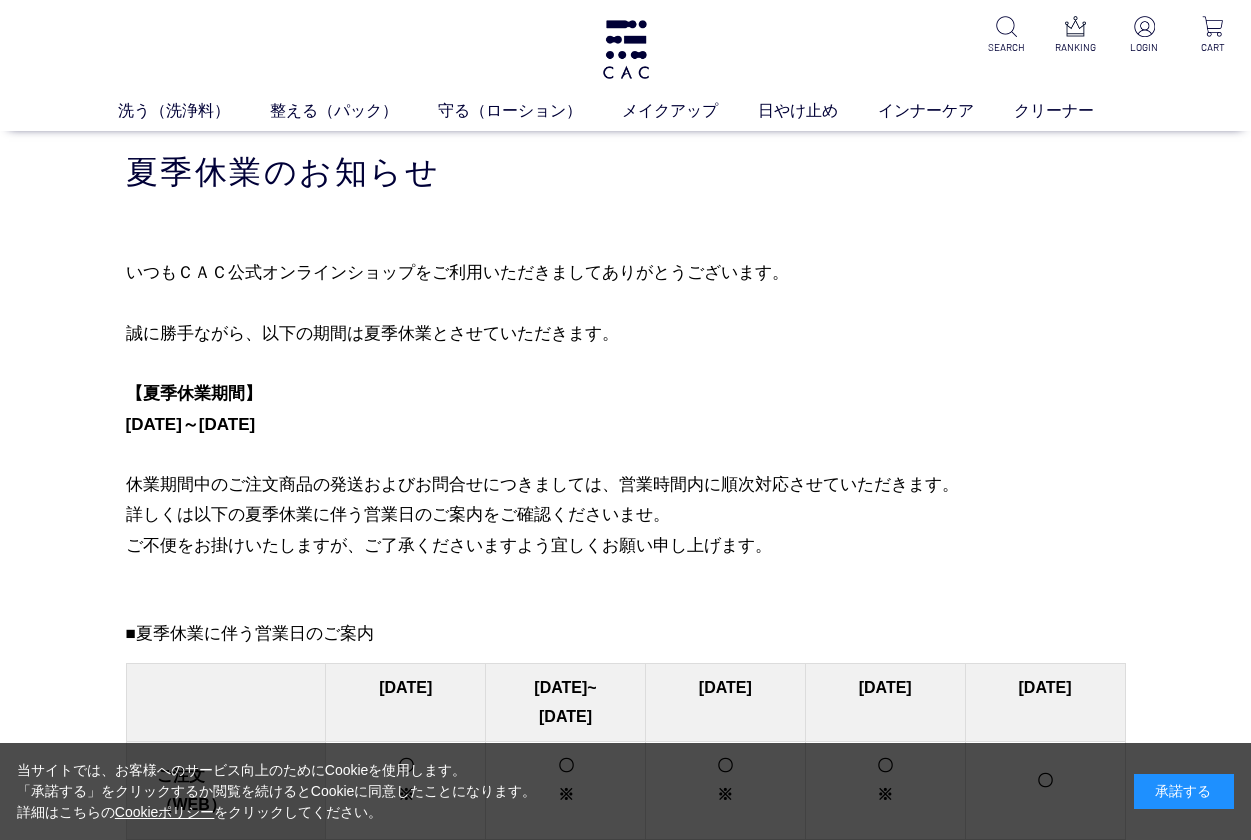 scroll, scrollTop: 0, scrollLeft: 0, axis: both 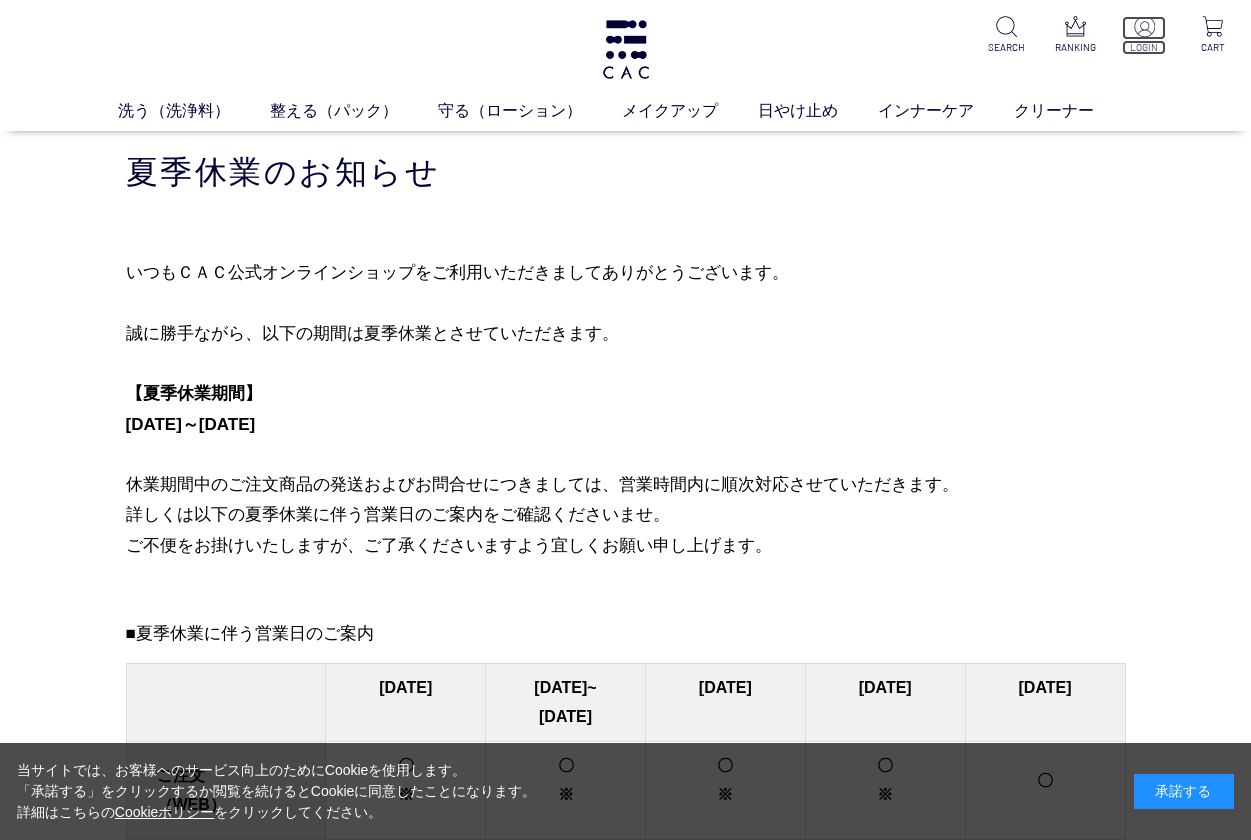 click at bounding box center [1144, 28] 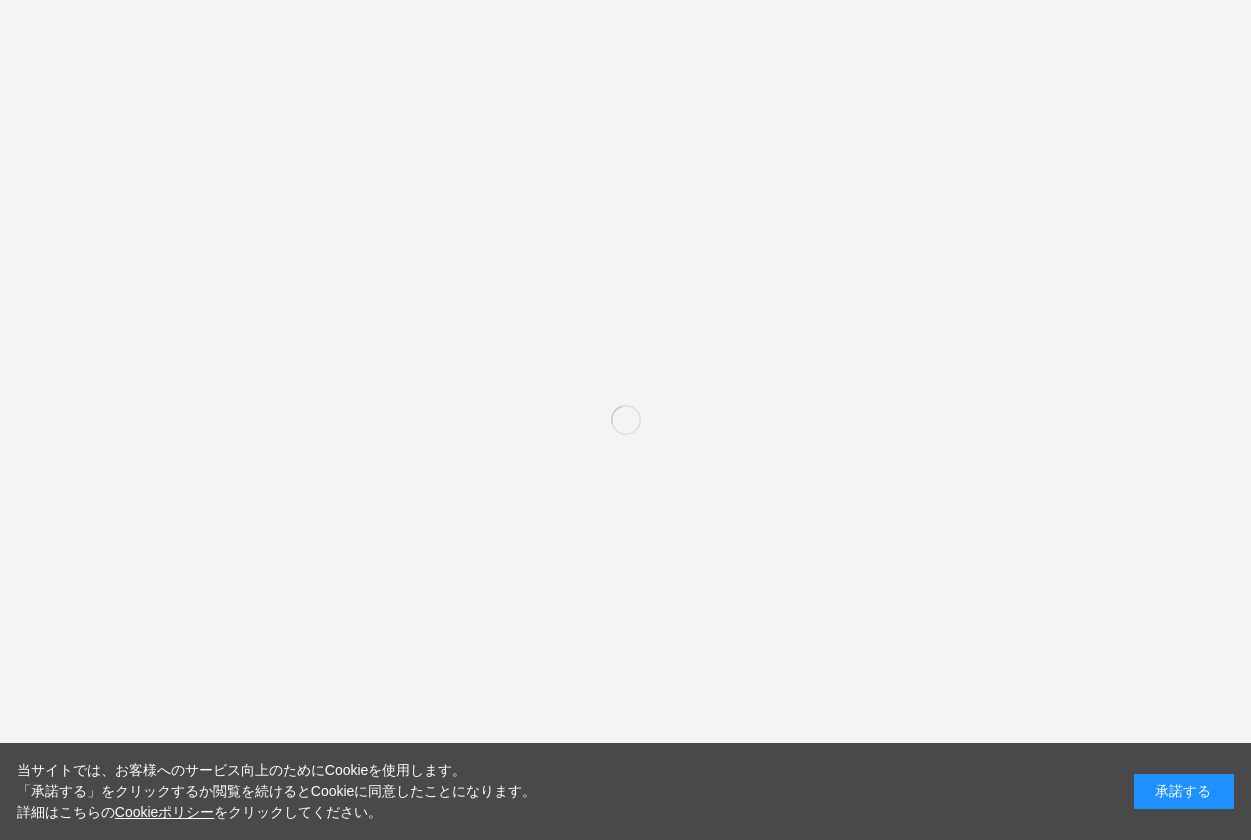 scroll, scrollTop: 0, scrollLeft: 0, axis: both 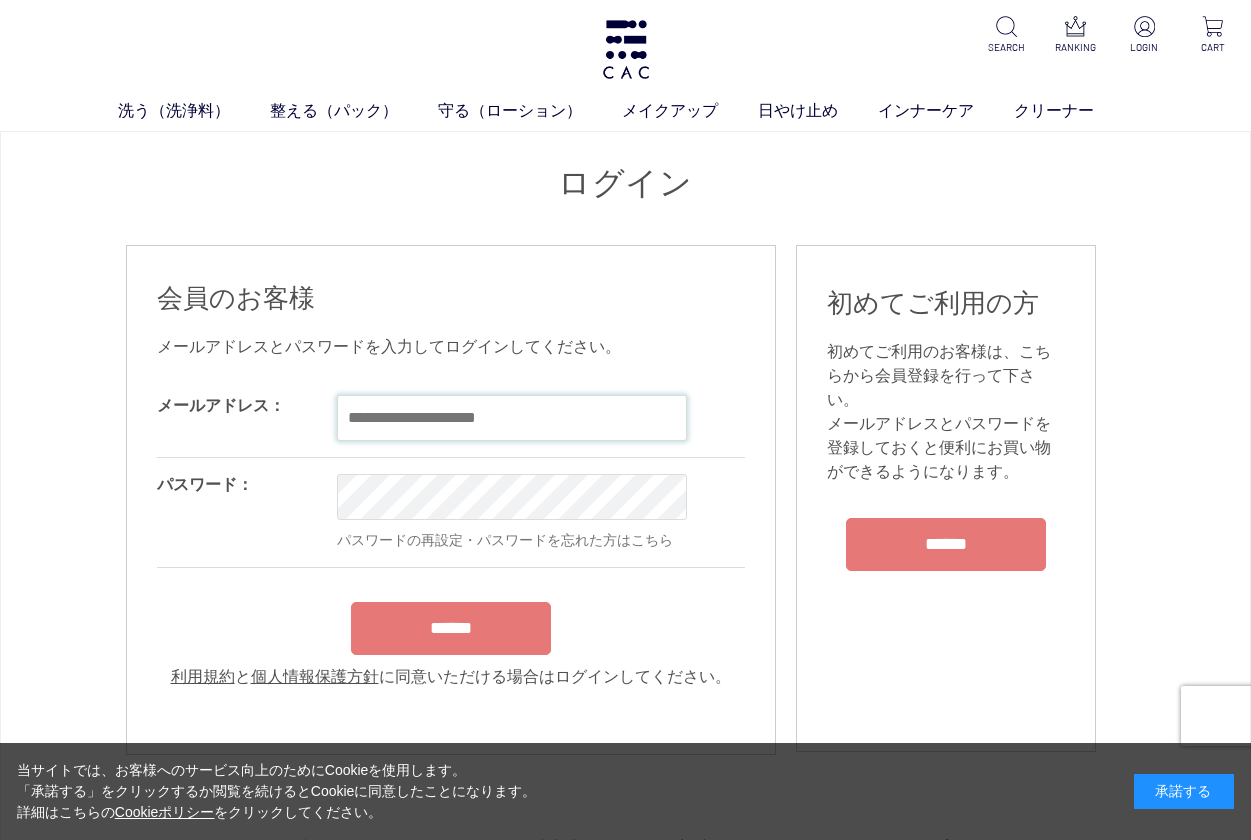 click at bounding box center [512, 418] 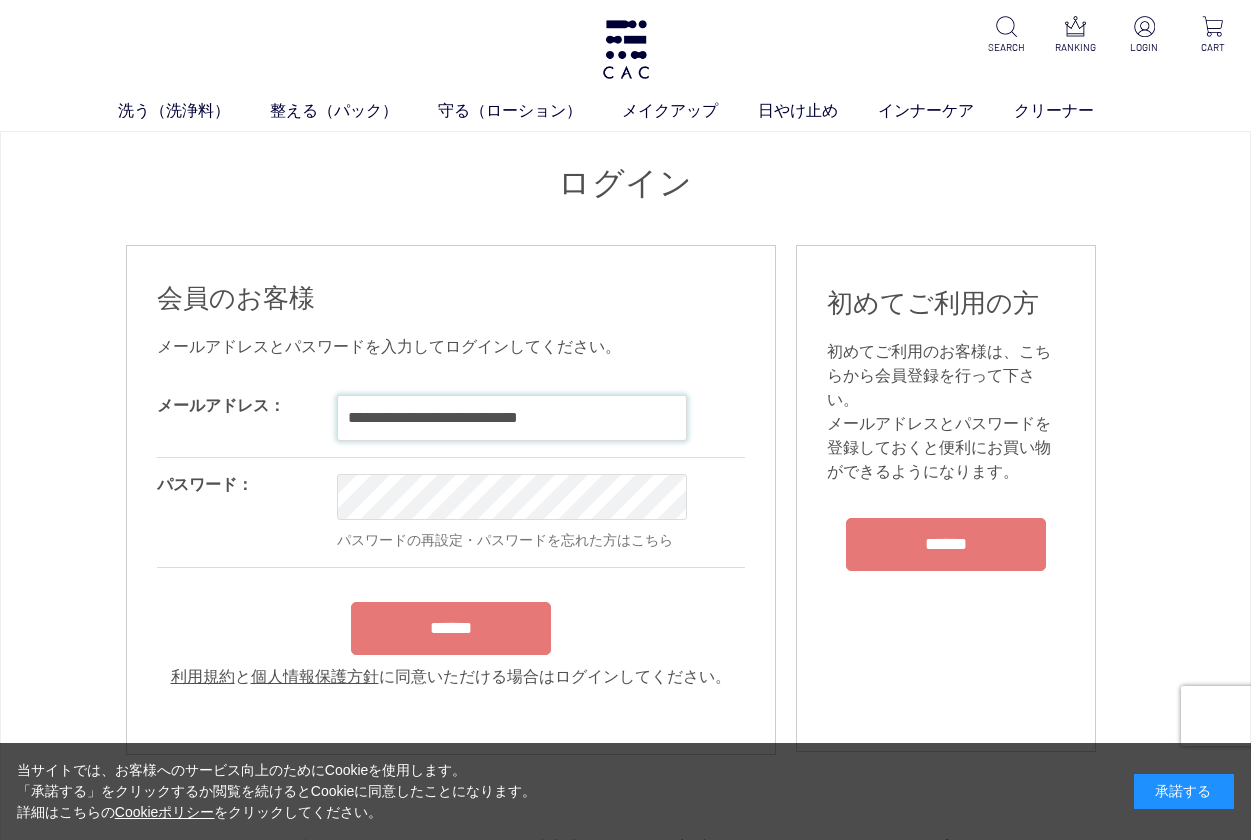 type on "**********" 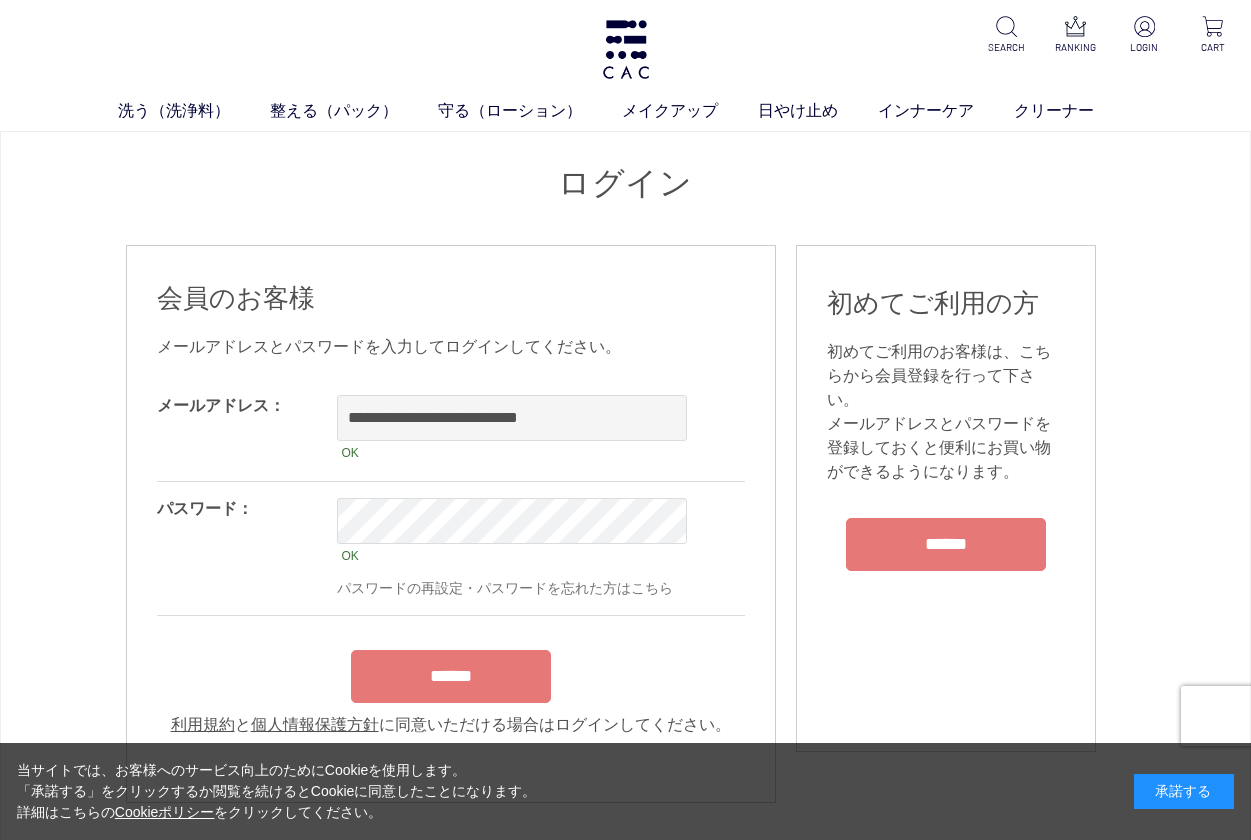 click on "******" at bounding box center [451, 671] 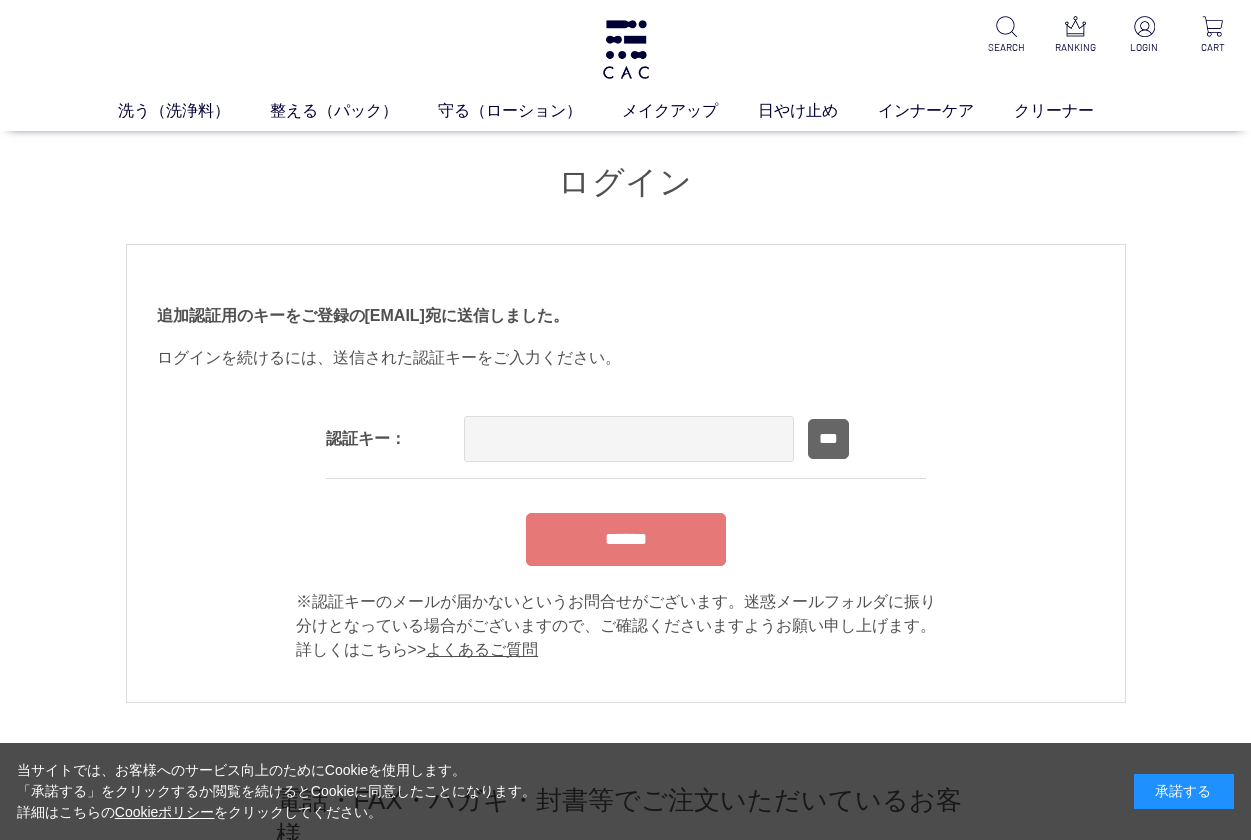scroll, scrollTop: 0, scrollLeft: 0, axis: both 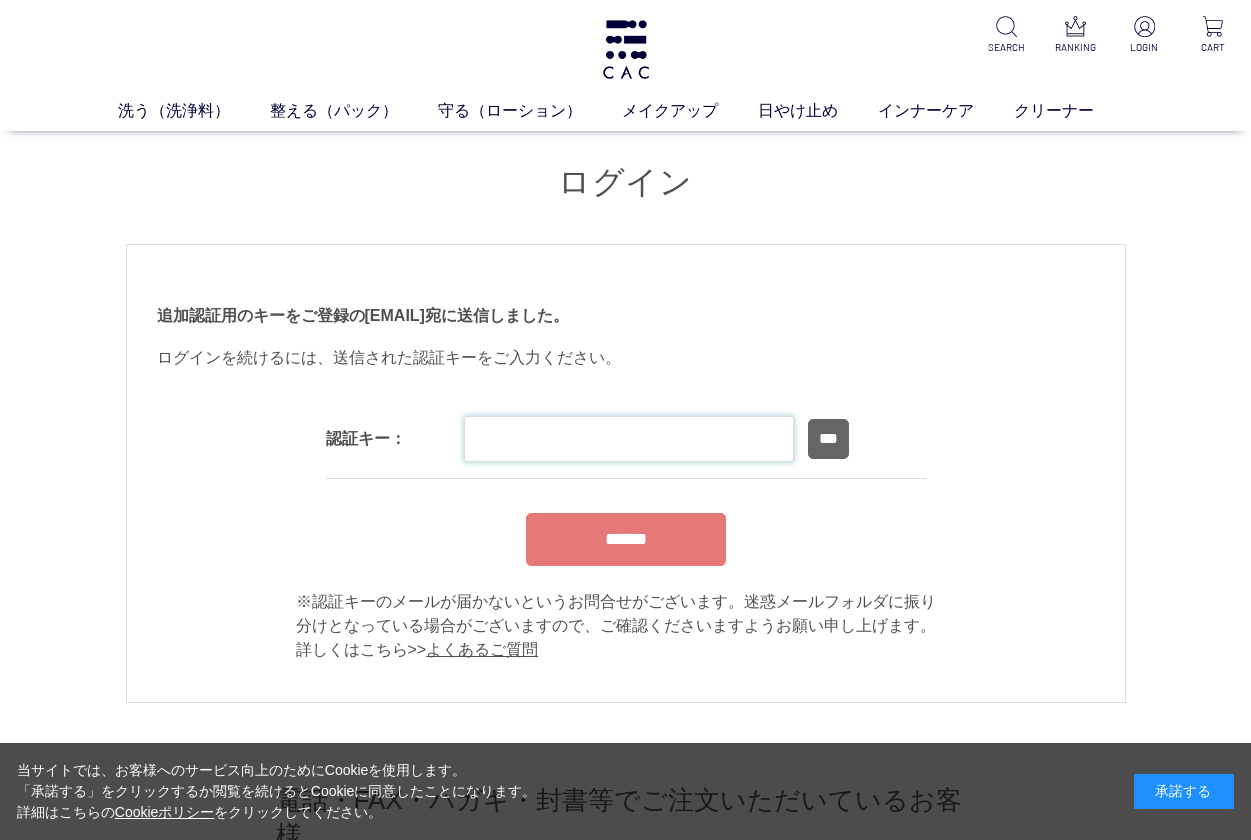 click at bounding box center [629, 439] 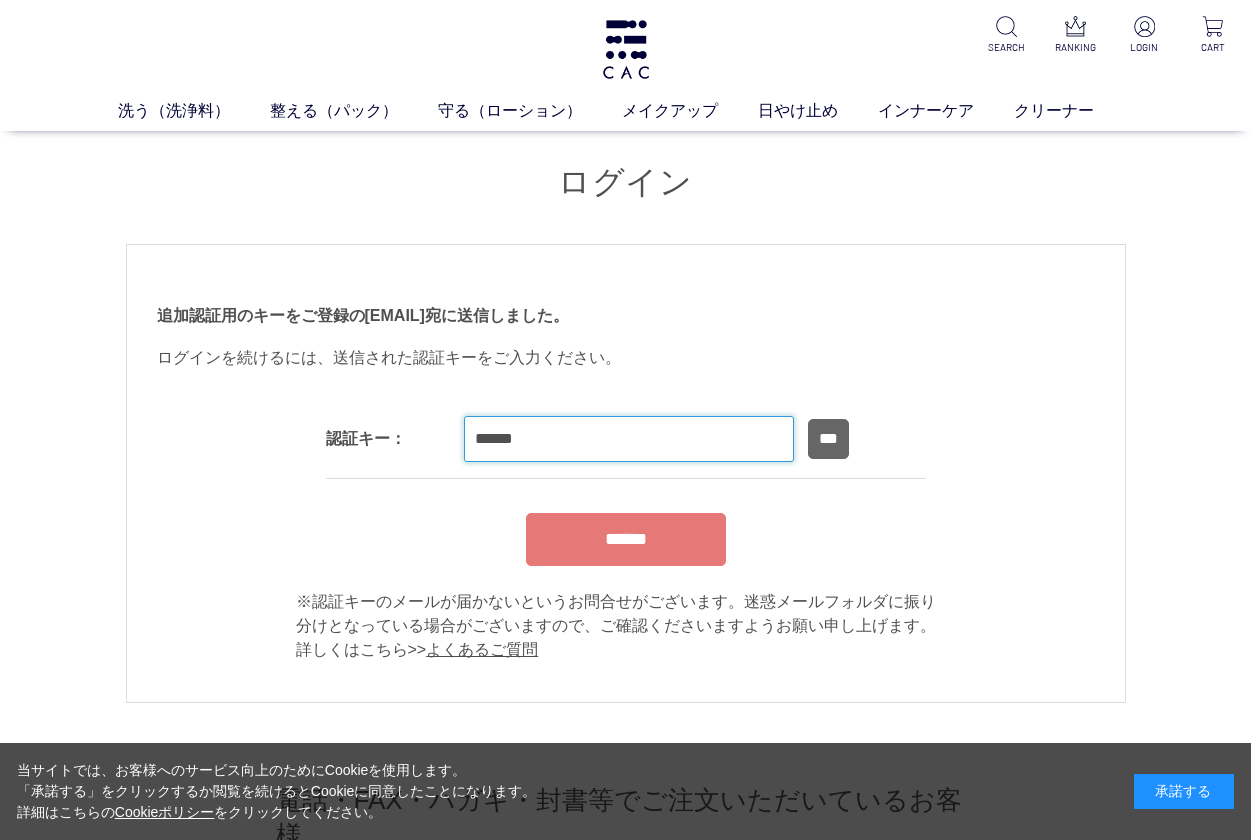 type on "******" 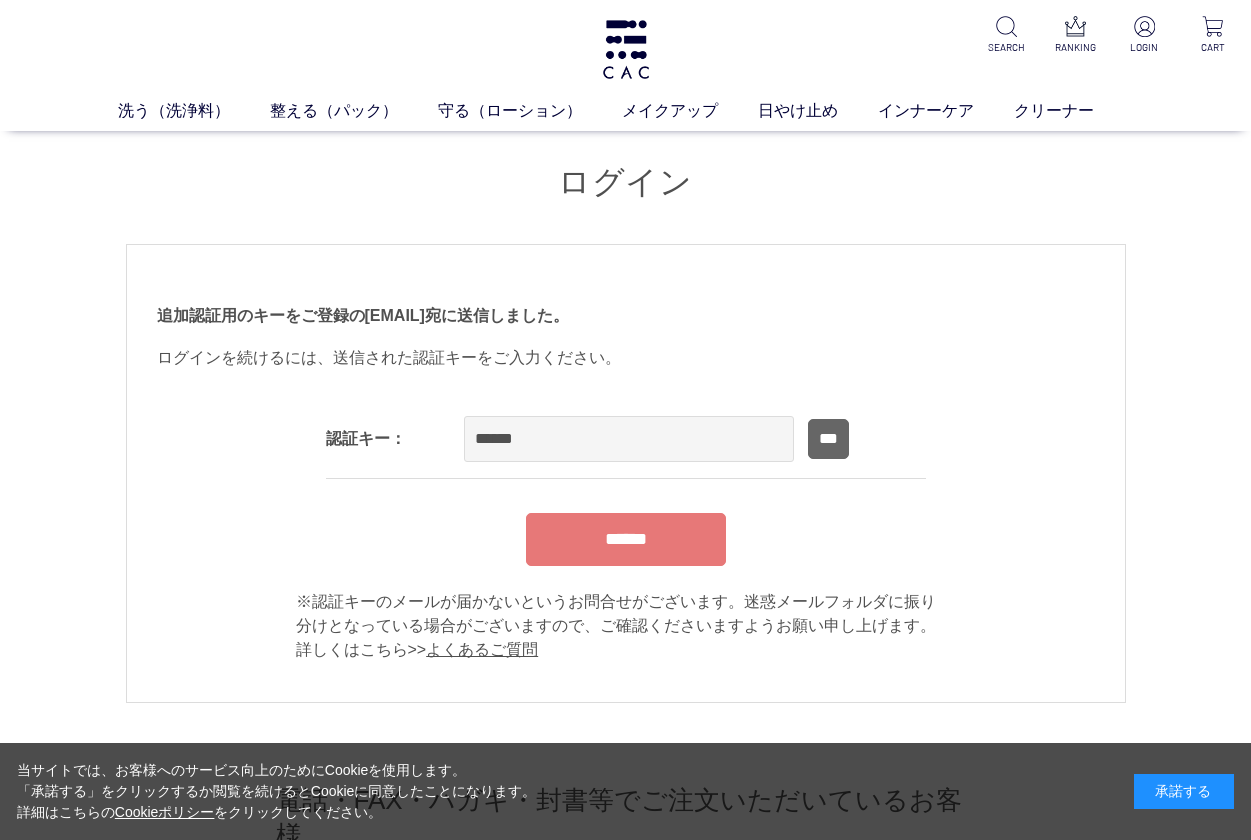 click on "******" at bounding box center (626, 539) 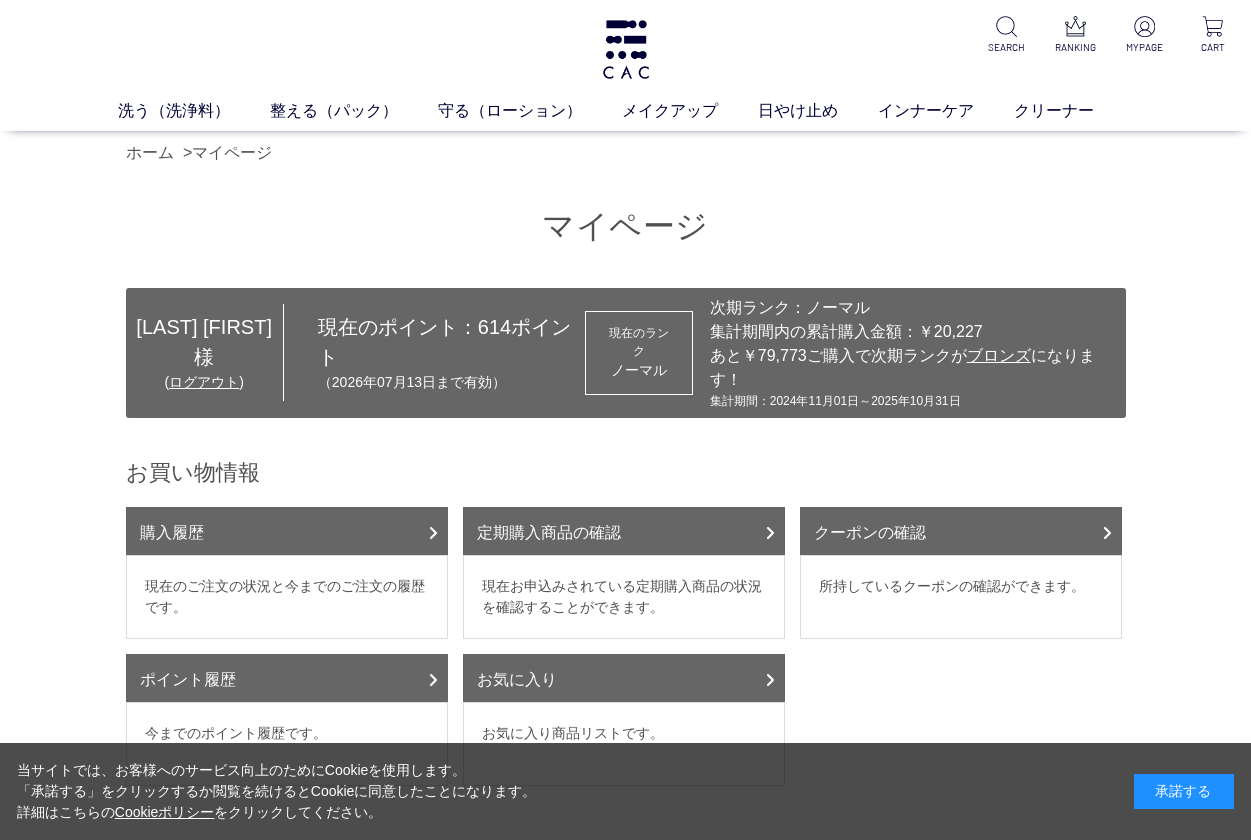 scroll, scrollTop: 0, scrollLeft: 0, axis: both 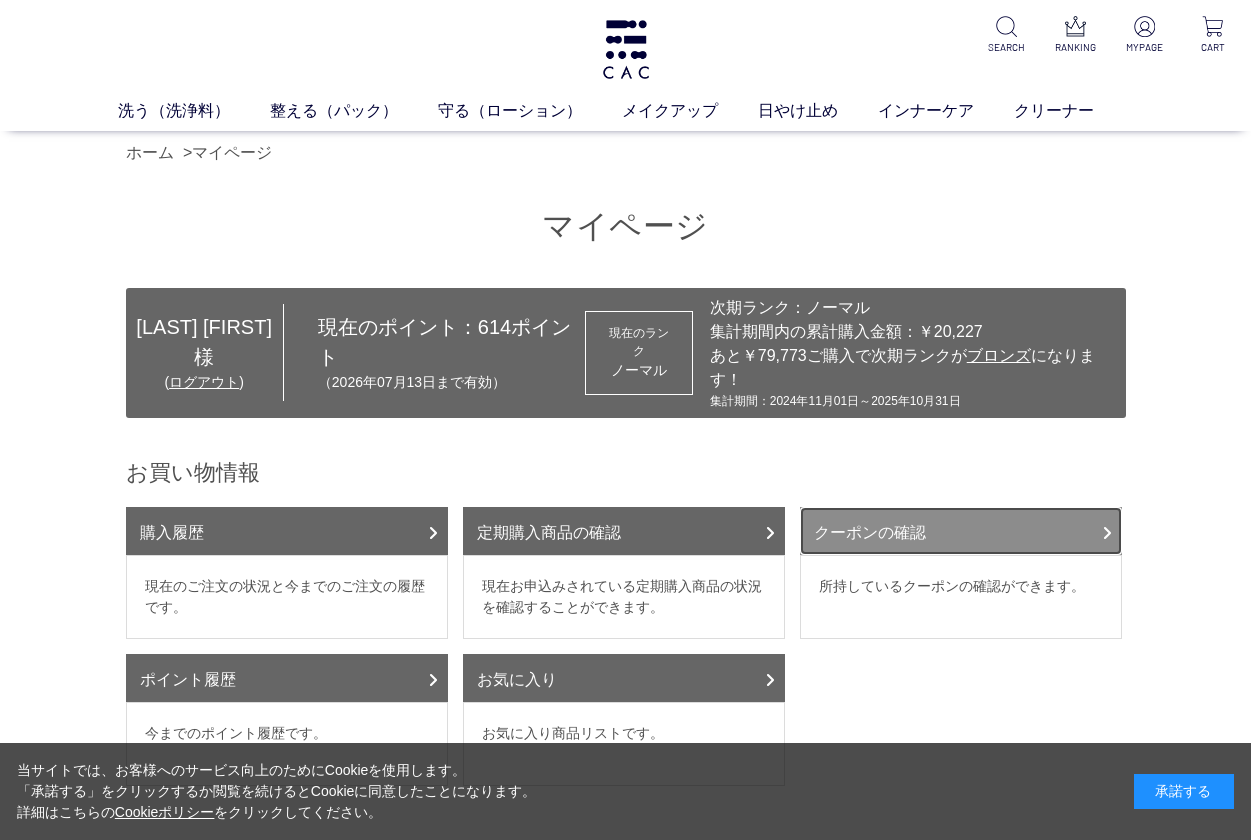 click on "クーポンの確認" at bounding box center [961, 531] 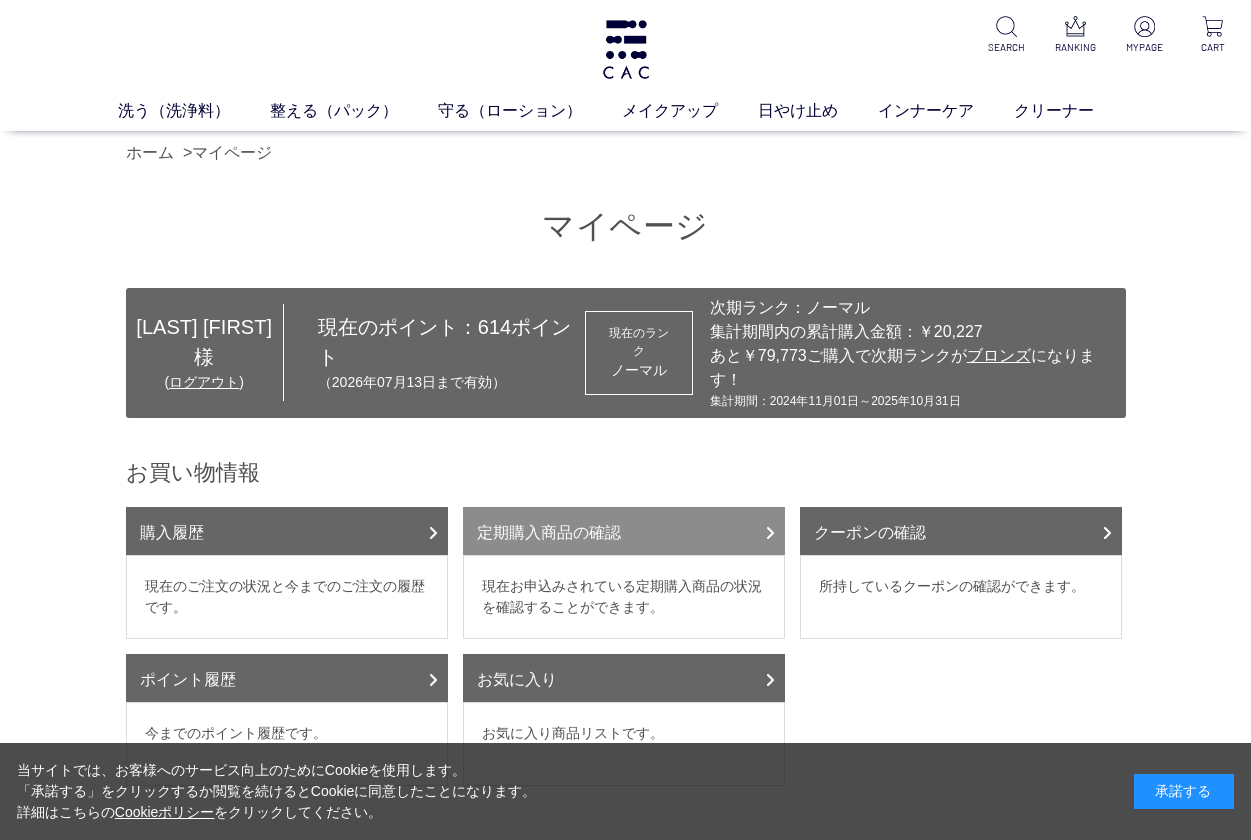 scroll, scrollTop: 292, scrollLeft: 0, axis: vertical 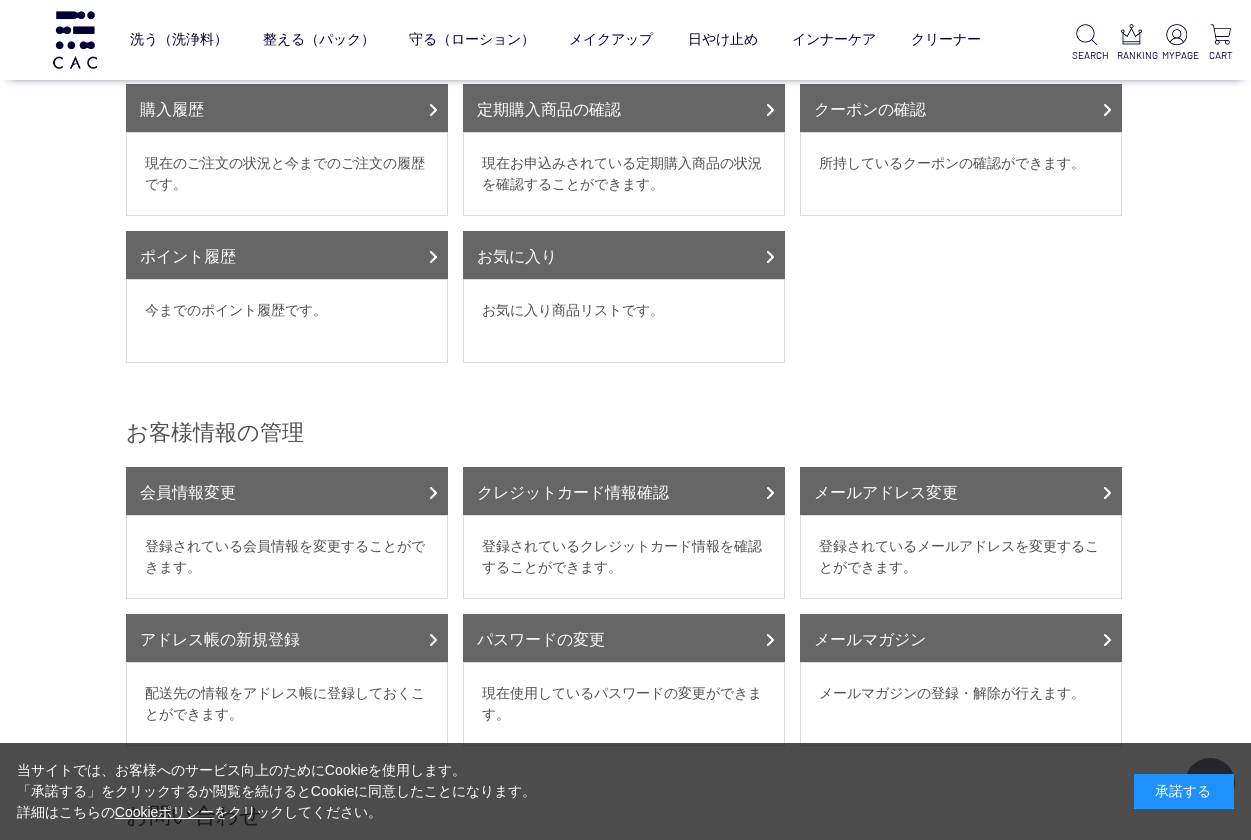 click on "お気に入り商品リストです。" at bounding box center [624, 321] 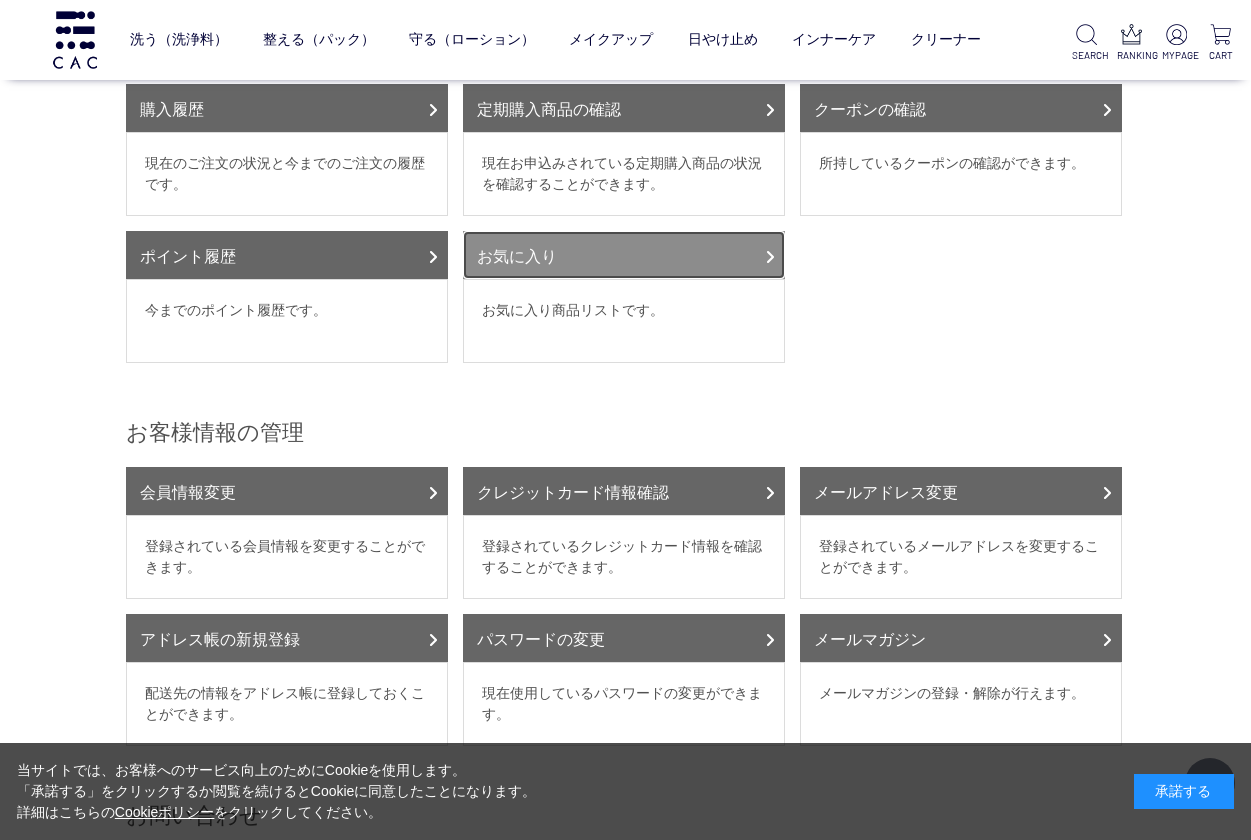 click on "お気に入り" at bounding box center (624, 255) 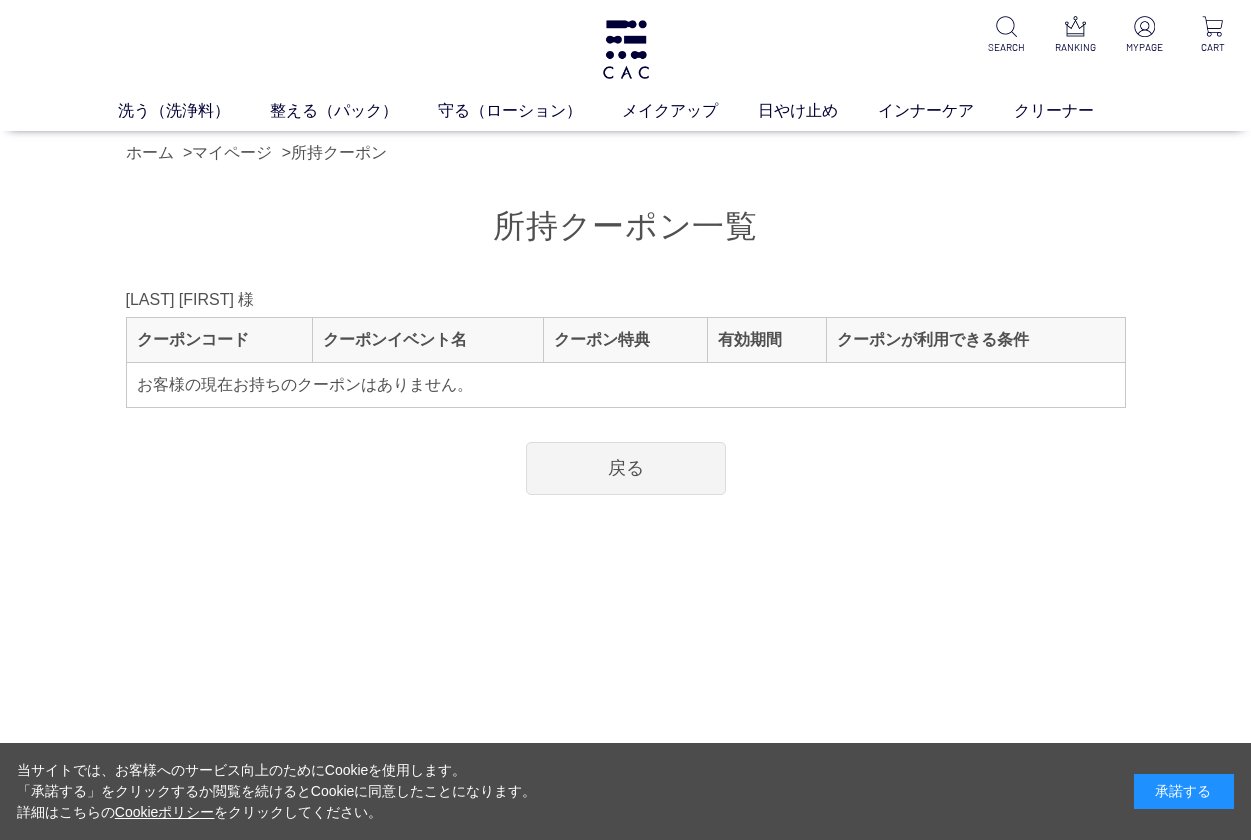 scroll, scrollTop: 0, scrollLeft: 0, axis: both 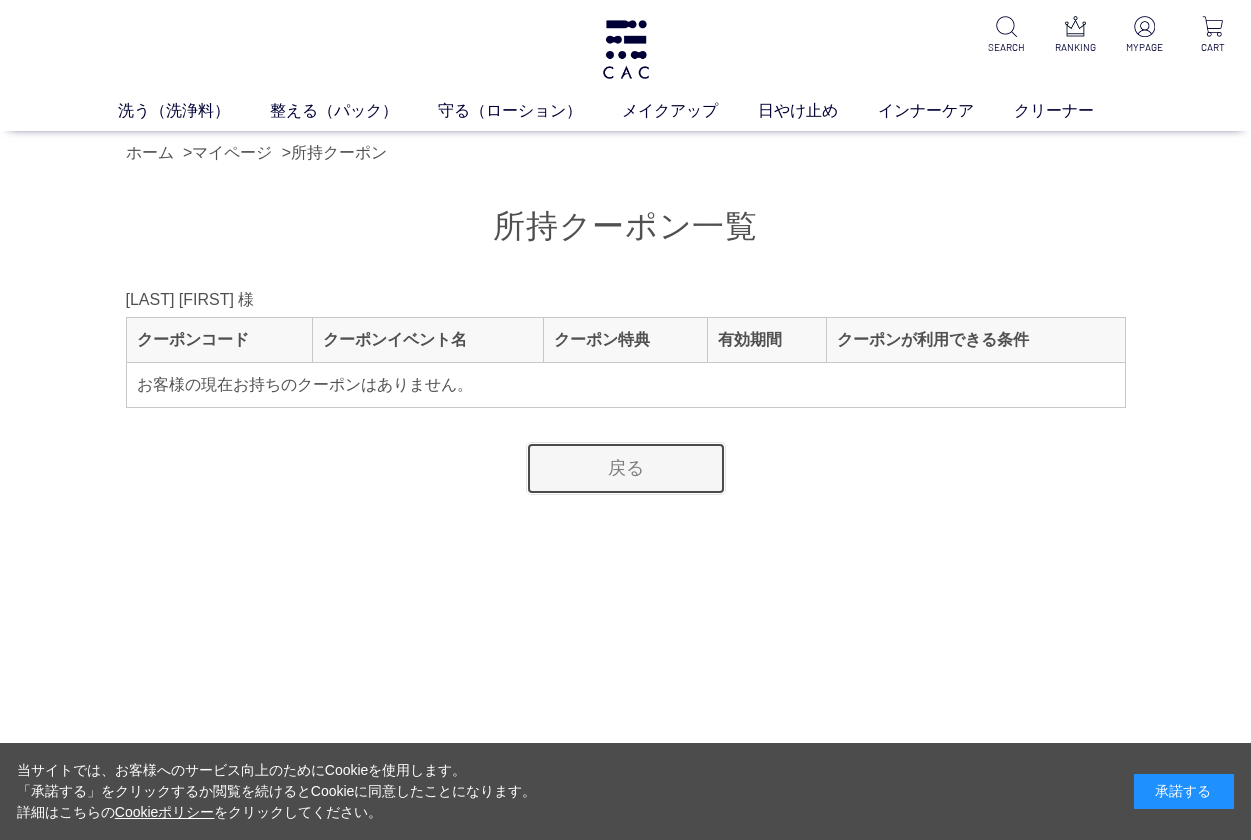 click on "戻る" at bounding box center (626, 468) 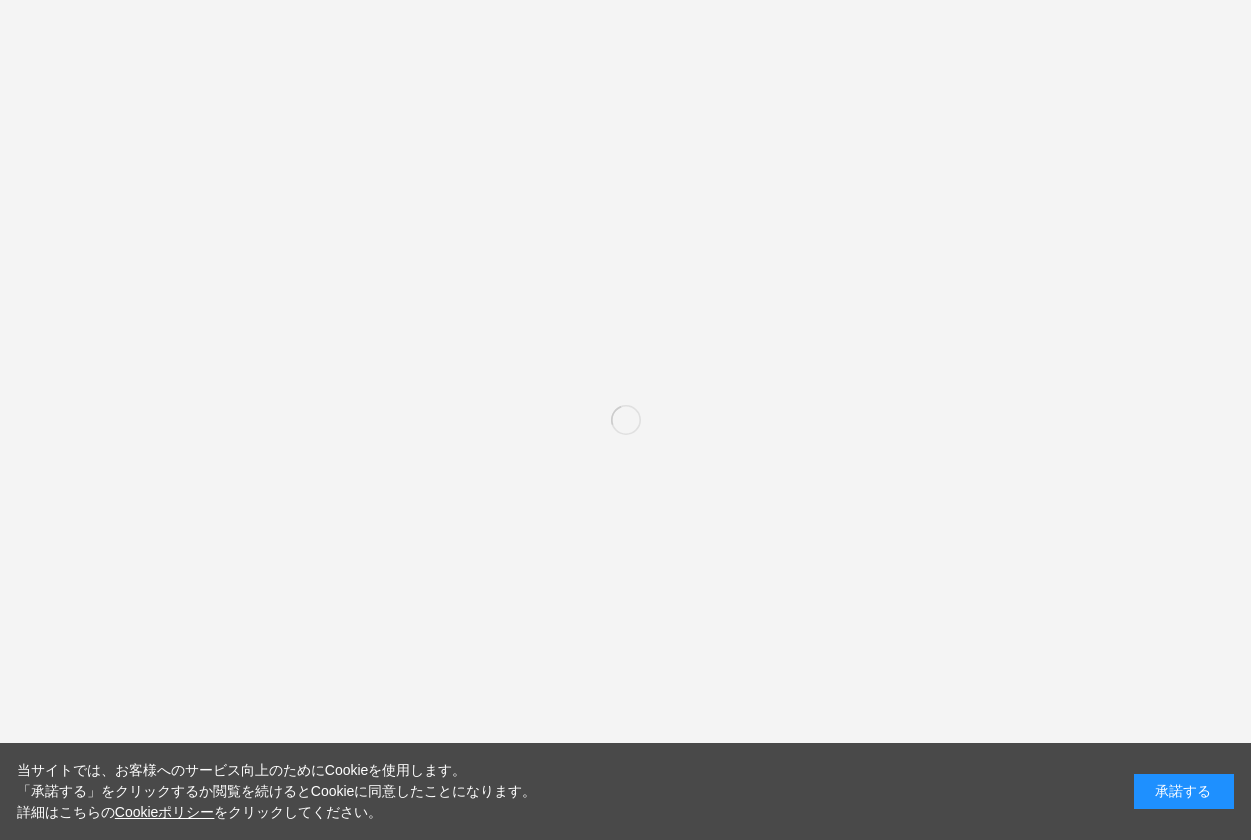 scroll, scrollTop: 0, scrollLeft: 0, axis: both 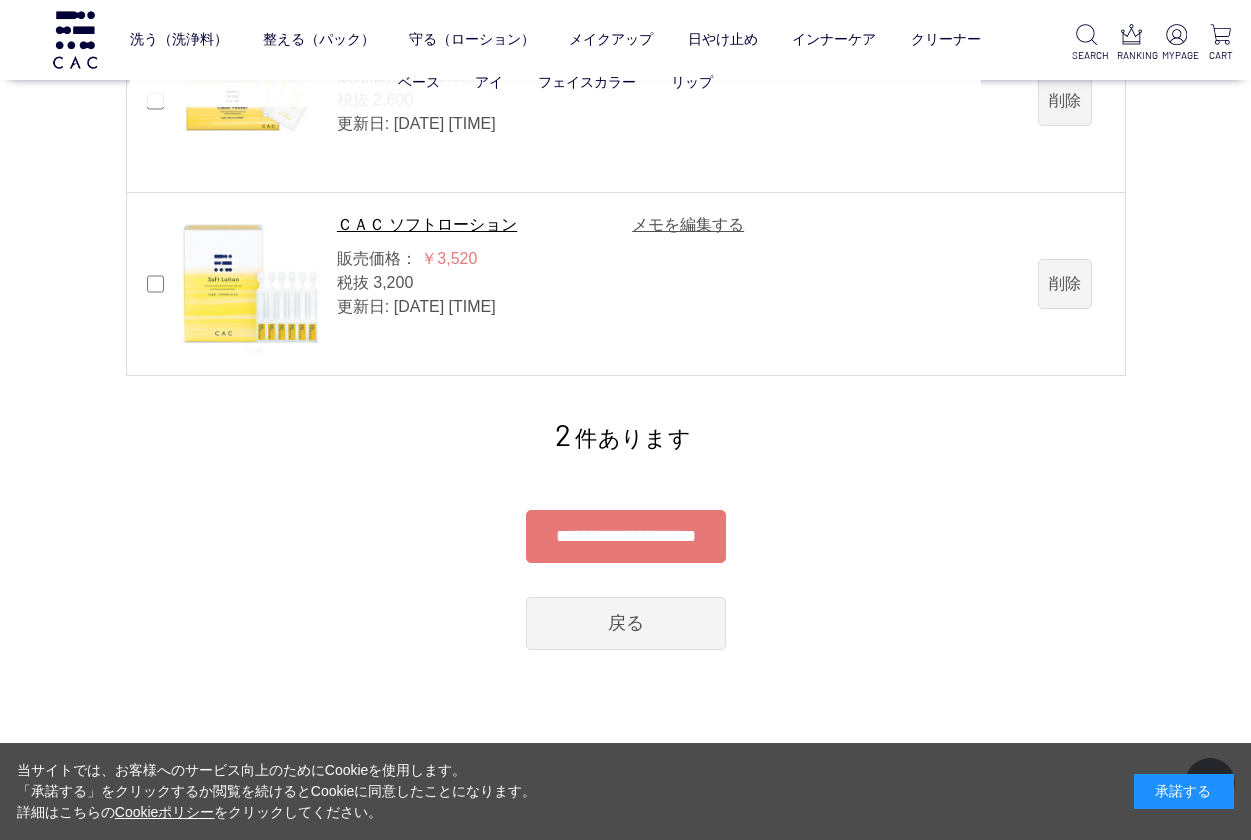 click on "ベース
アイ
フェイスカラー
リップ" at bounding box center [555, 82] 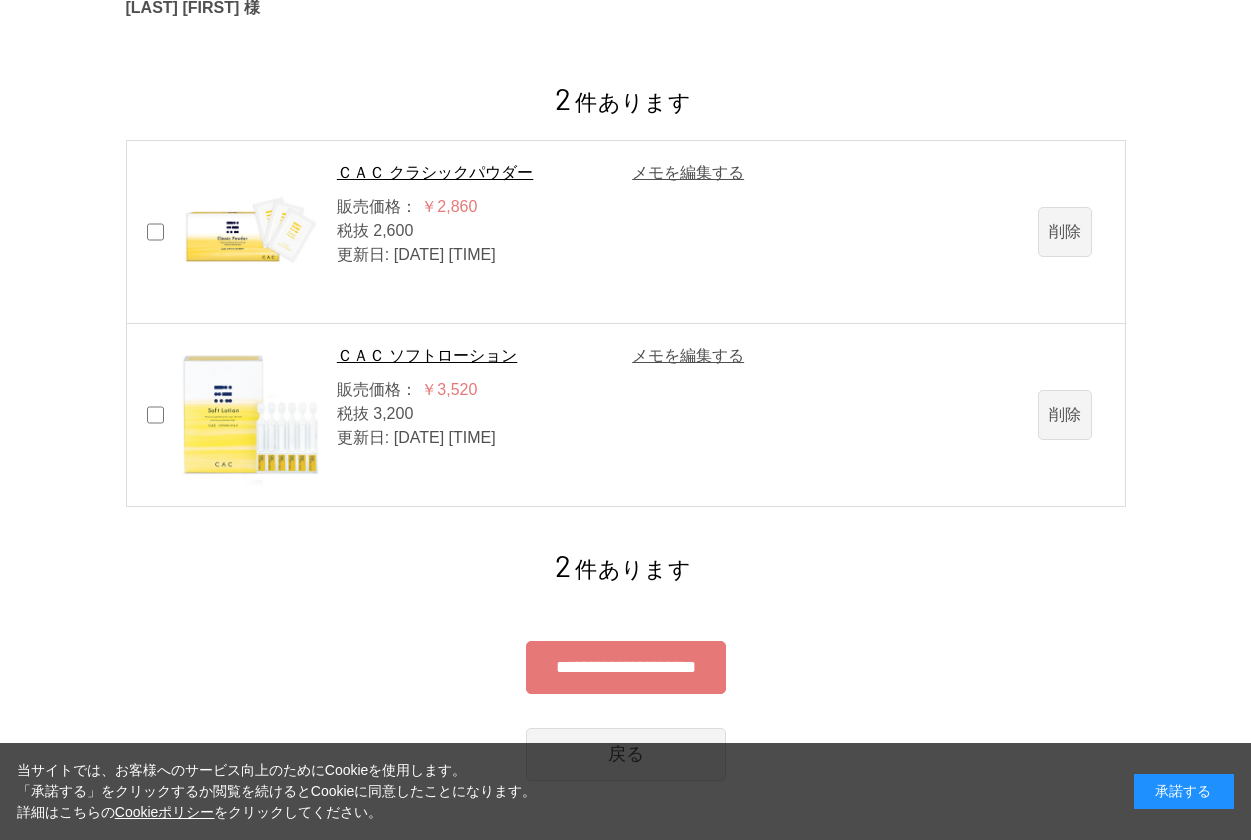 scroll, scrollTop: 0, scrollLeft: 0, axis: both 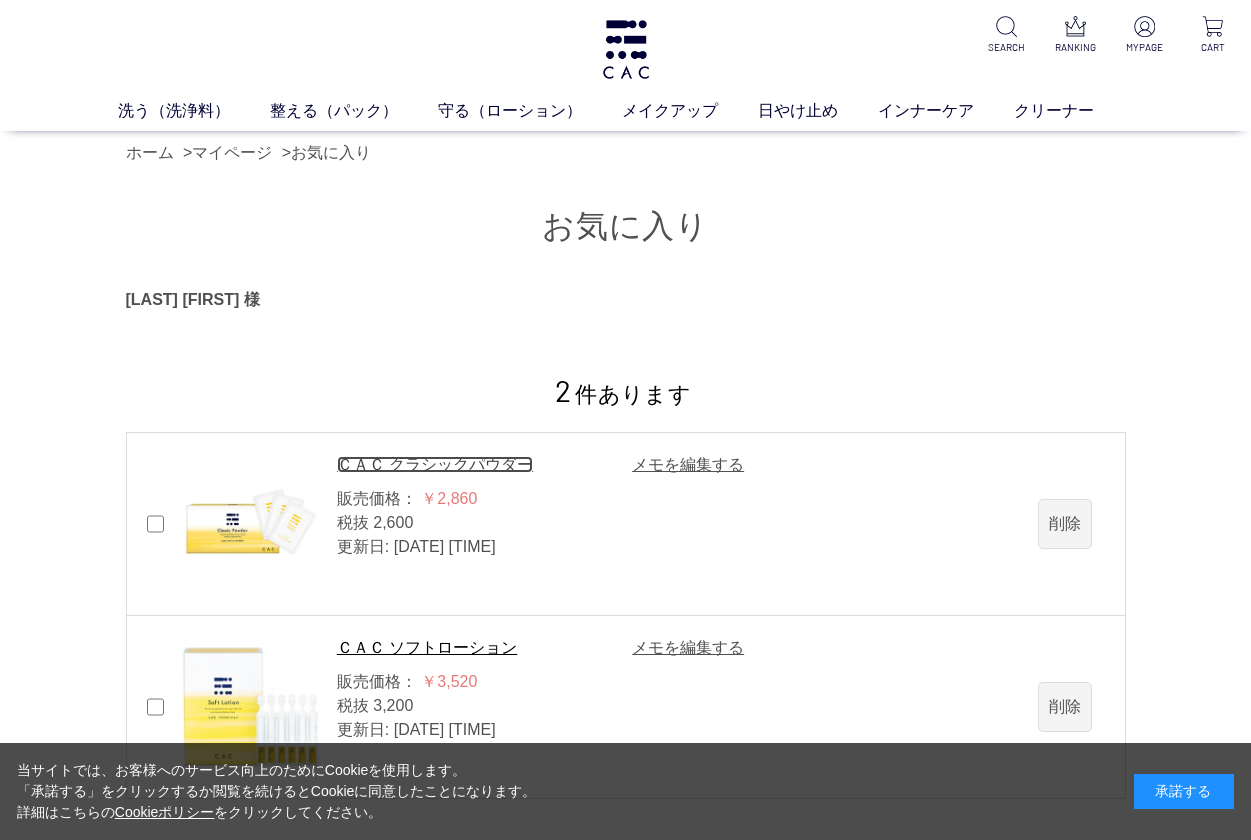 click on "ＣＡＣ クラシックパウダー" at bounding box center (435, 464) 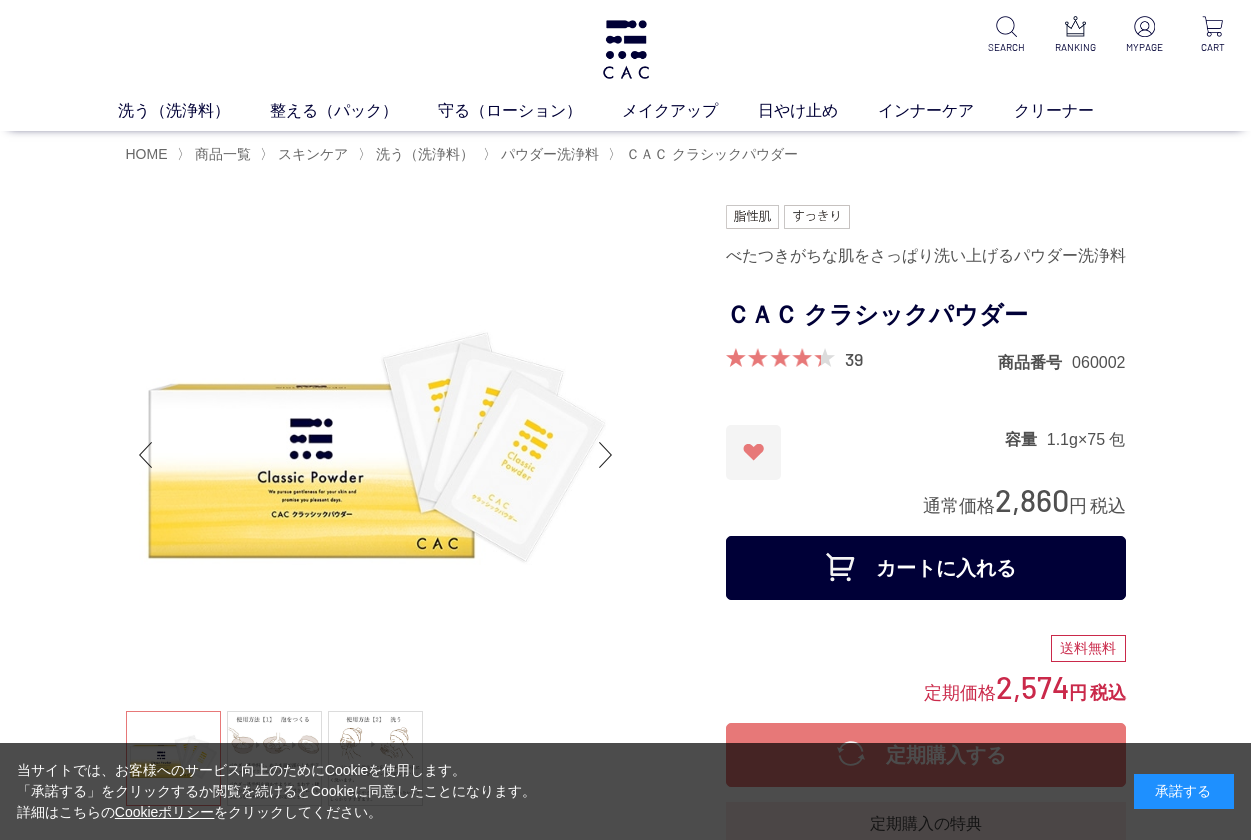 scroll, scrollTop: 0, scrollLeft: 0, axis: both 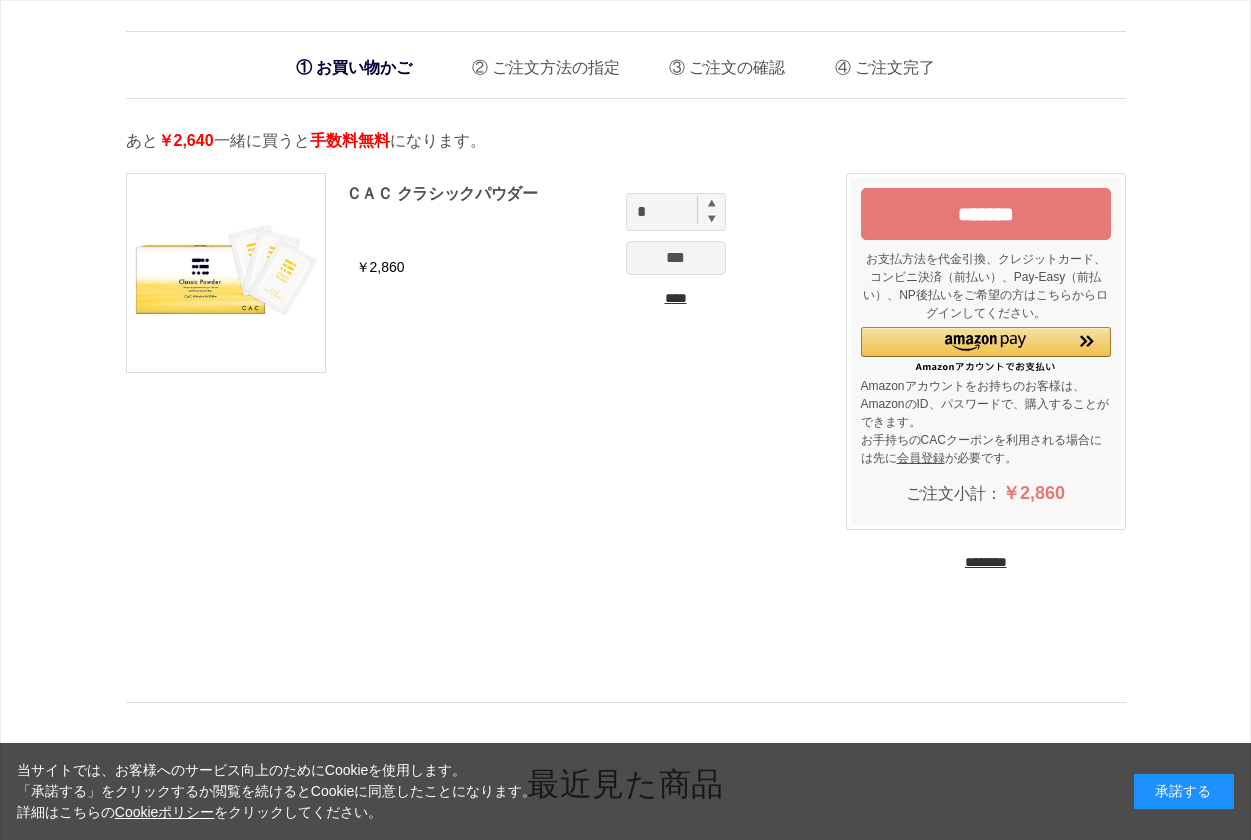 click at bounding box center [712, 203] 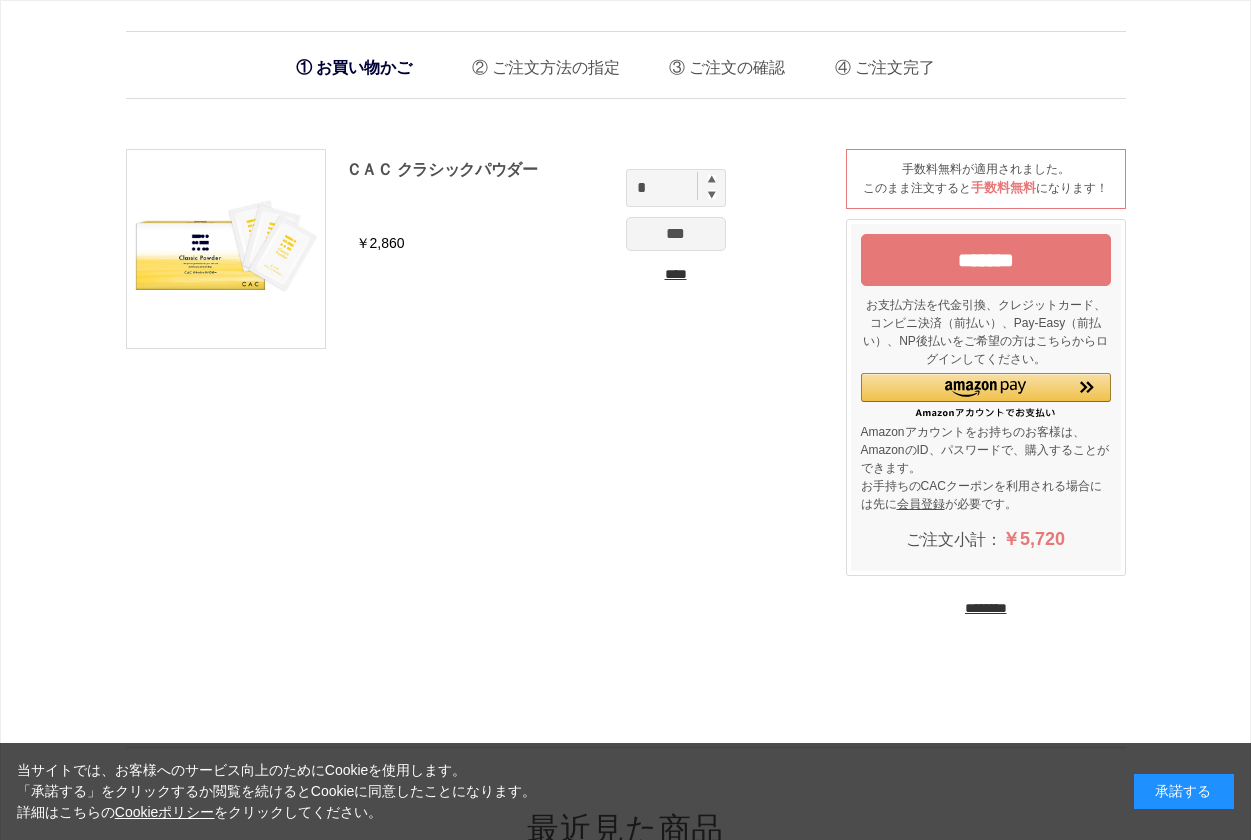scroll, scrollTop: 0, scrollLeft: 0, axis: both 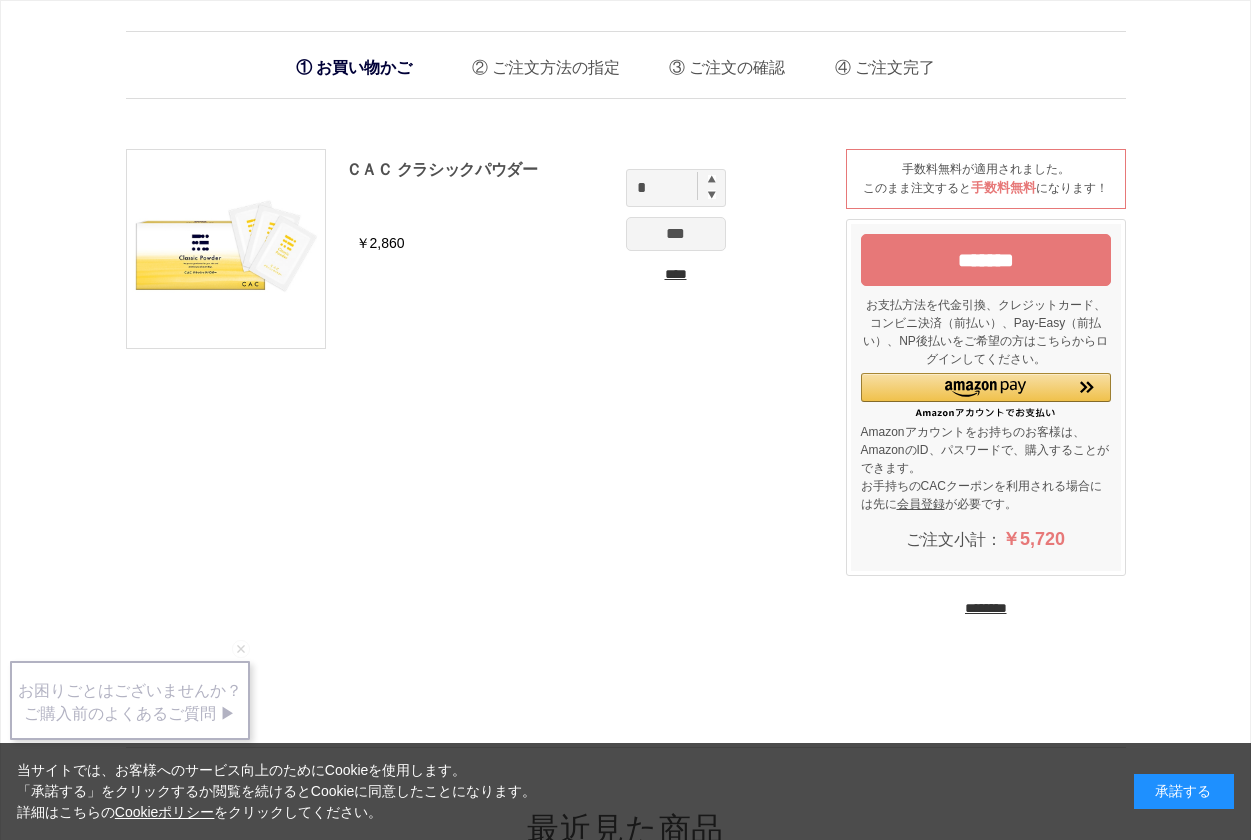 click on "*******" at bounding box center [986, 260] 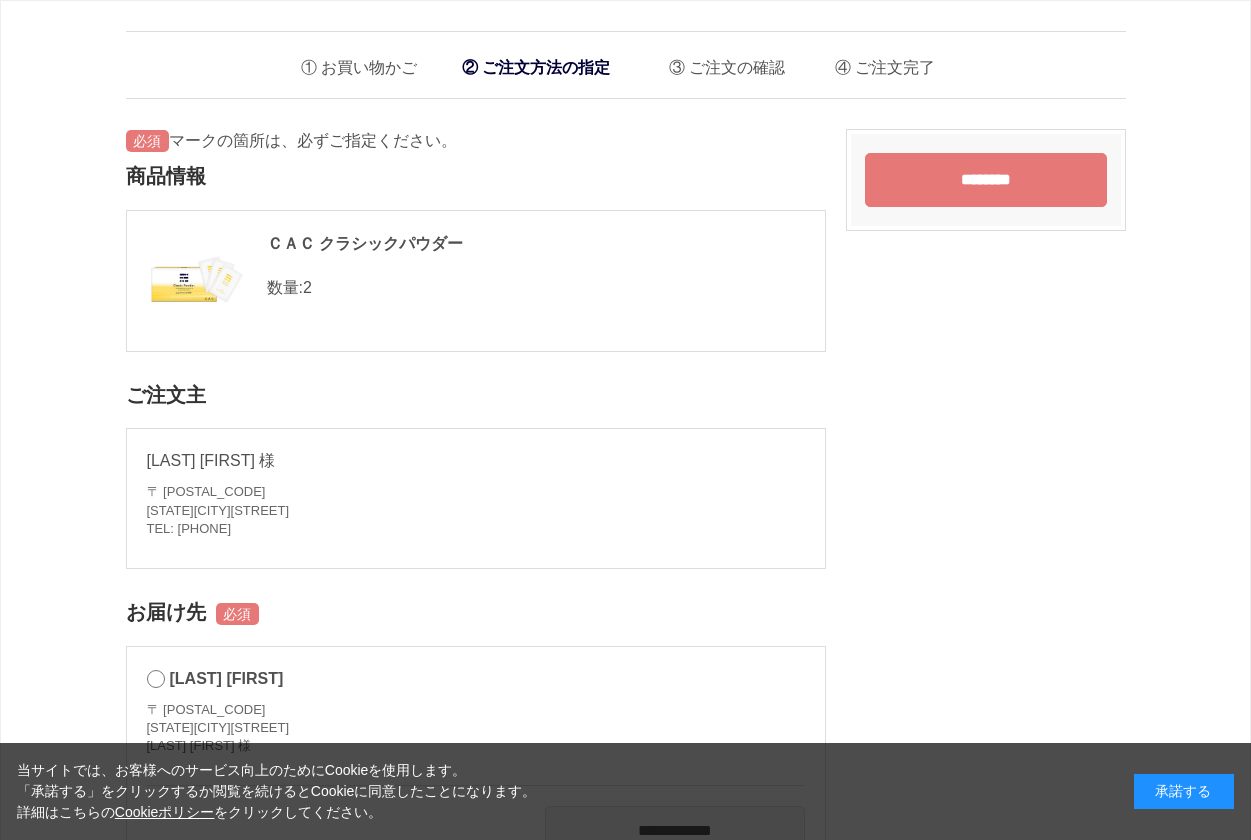 scroll, scrollTop: 0, scrollLeft: 0, axis: both 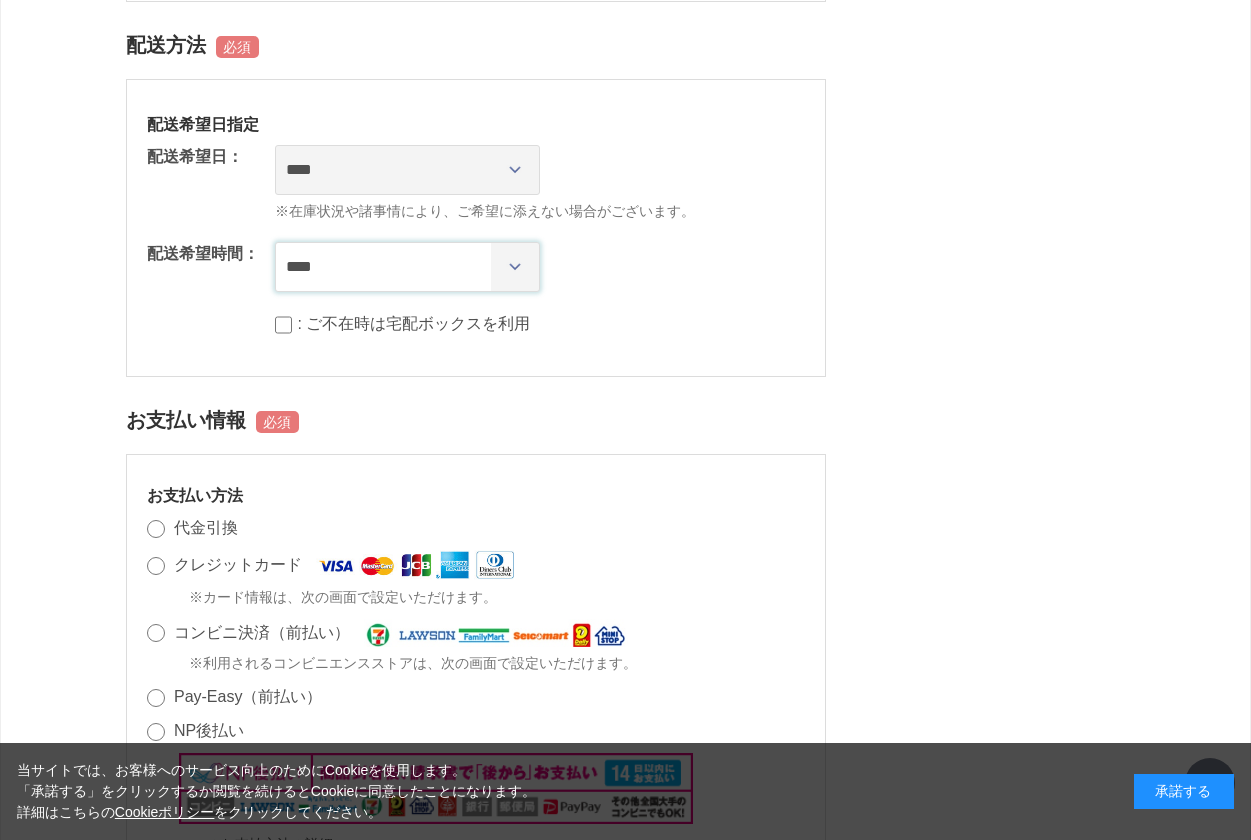 click on "**** *** ****** ****** ****** ******" at bounding box center [407, 267] 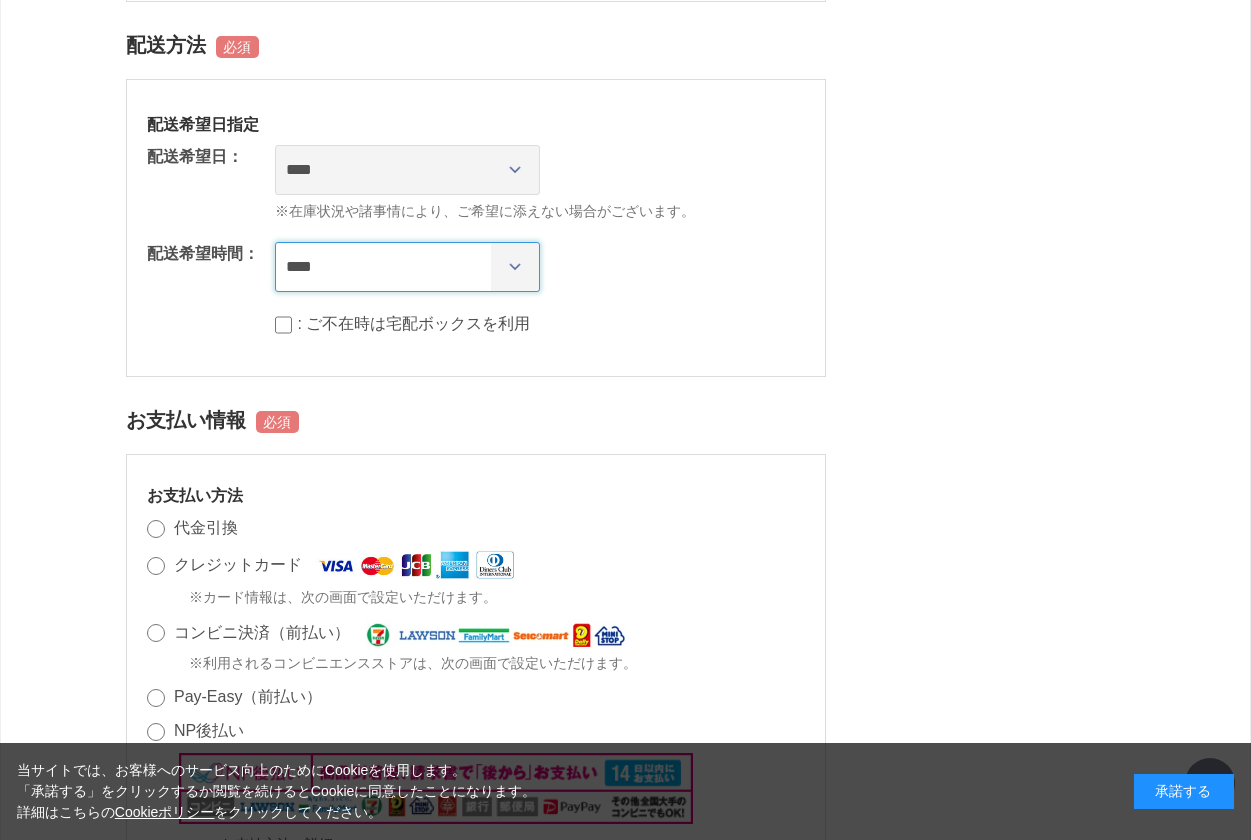 click on "**** *** ****** ****** ****** ******" at bounding box center (407, 267) 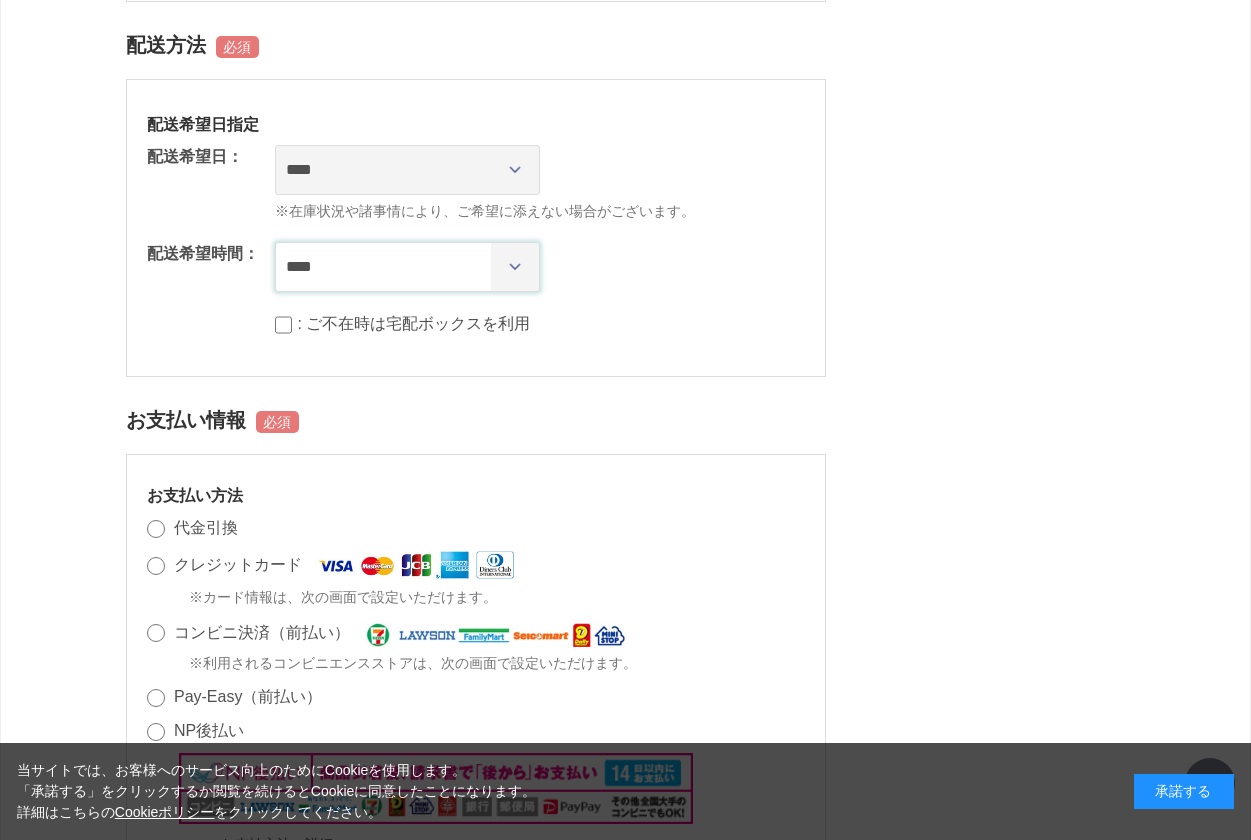 click on "**** *** ****** ****** ****** ******" at bounding box center (407, 267) 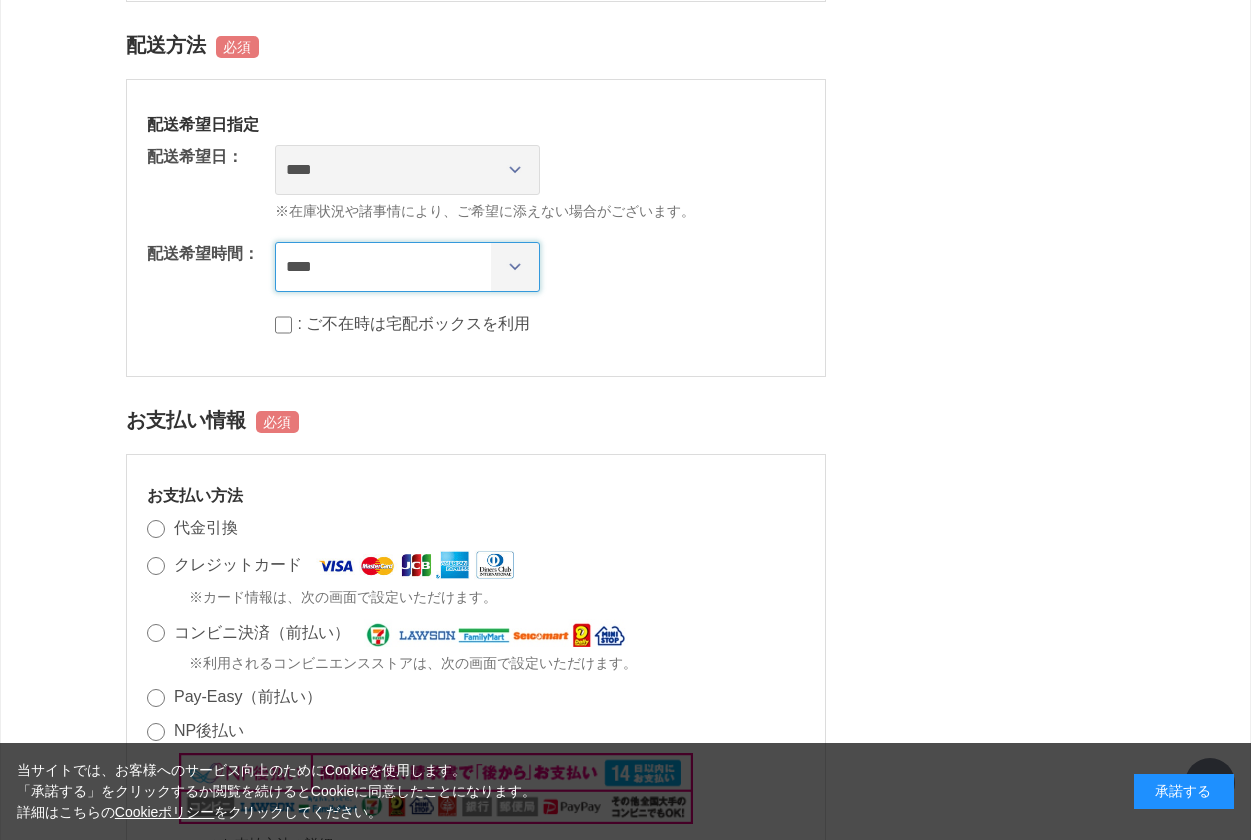 select on "**" 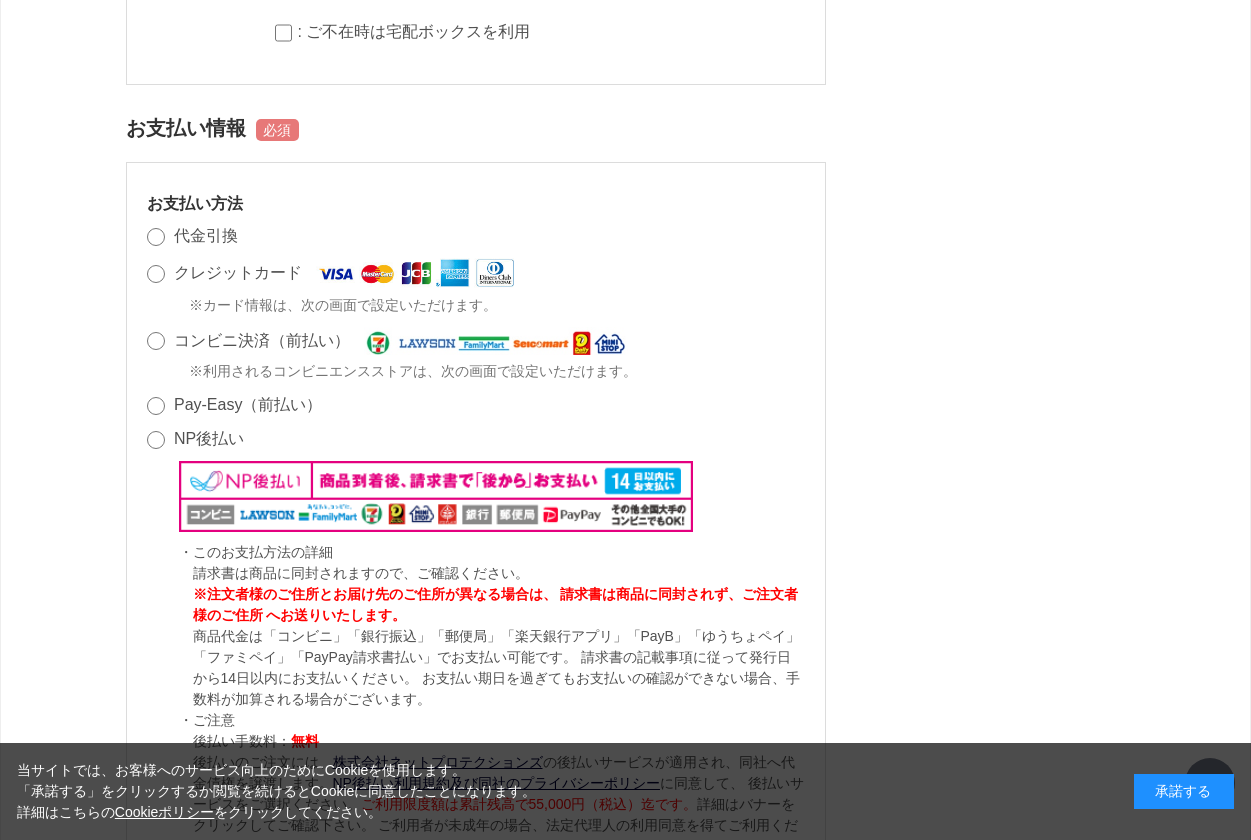 click on "NP後払い
・このお支払方法の詳細
請求書は商品に同封されますので、ご確認ください。
※注文者様のご住所とお届け先のご住所が異なる場合は、
請求書は商品に同封されず、ご注文者様のご住所 へお送りいたします。
商品代金は「コンビニ」「銀行振込」「郵便局」「楽天銀行アプリ」「PayB」「ゆうちょペイ」「ファミペイ」「PayPay請求書払い」でお支払い可能です。
請求書の記載事項に従って発行日から14日以内にお支払いください。
お支払い期日を過ぎてもお支払いの確認ができない場合、手数料が加算される場合がございます。
・ご注意
後払い手数料： 無料
後払いのご注文には、 株式会社ネットプロテクションズ
の後払いサービスが適用され、同社へ代金債権を譲渡します。" at bounding box center (476, 641) 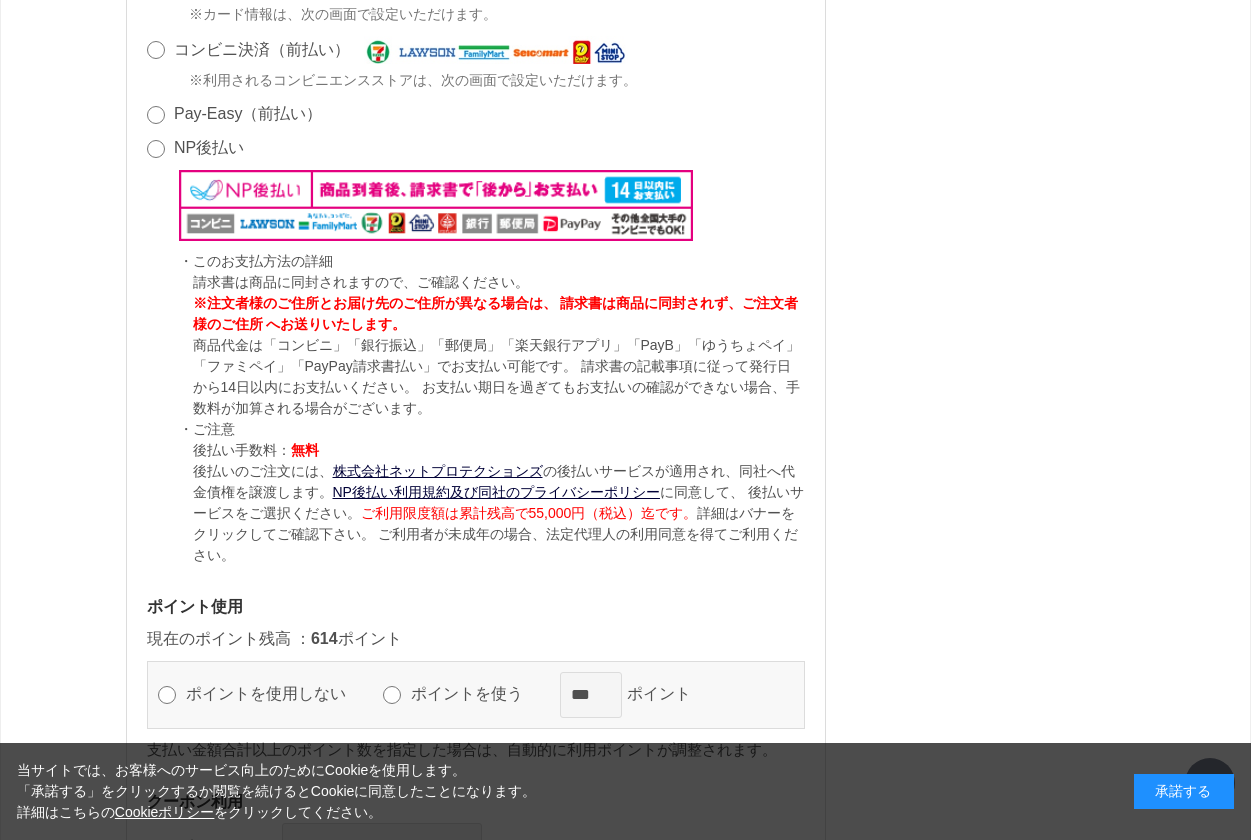 scroll, scrollTop: 1750, scrollLeft: 0, axis: vertical 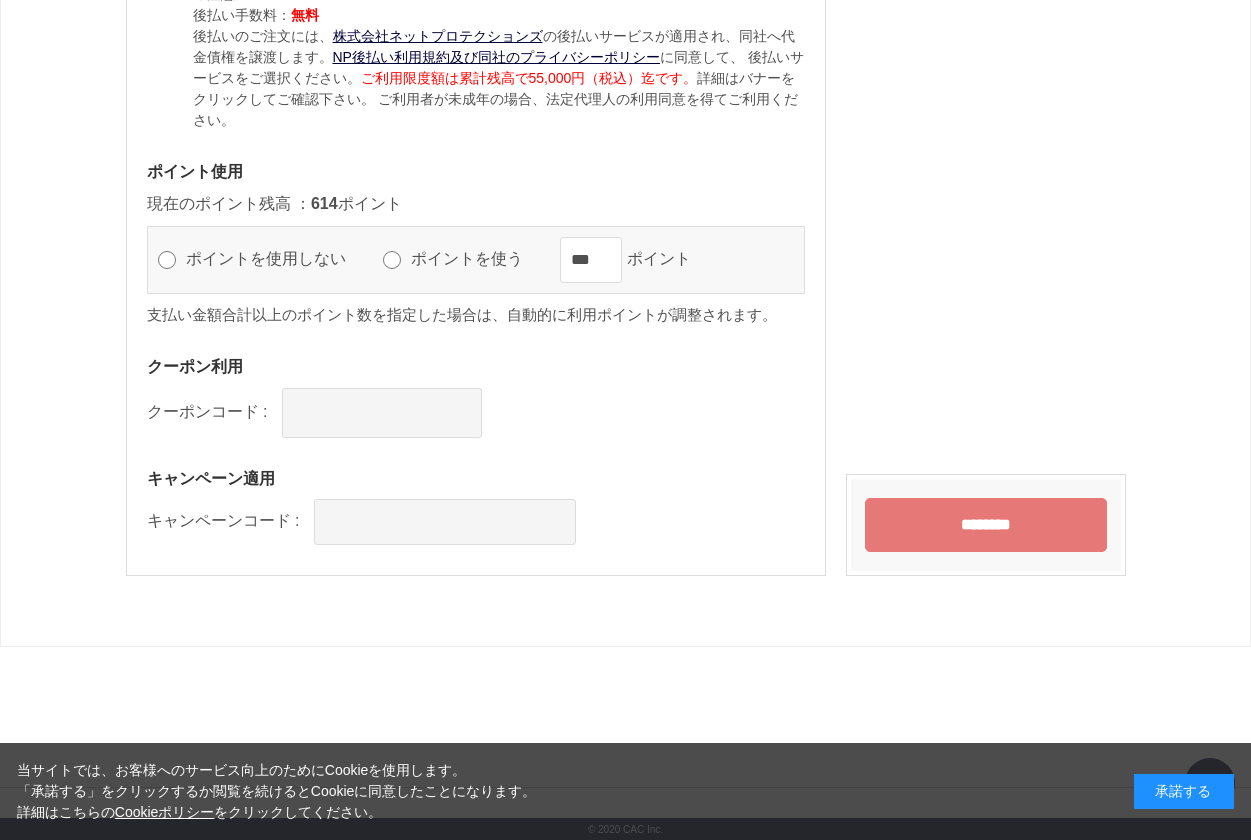 click on "********" at bounding box center [986, 525] 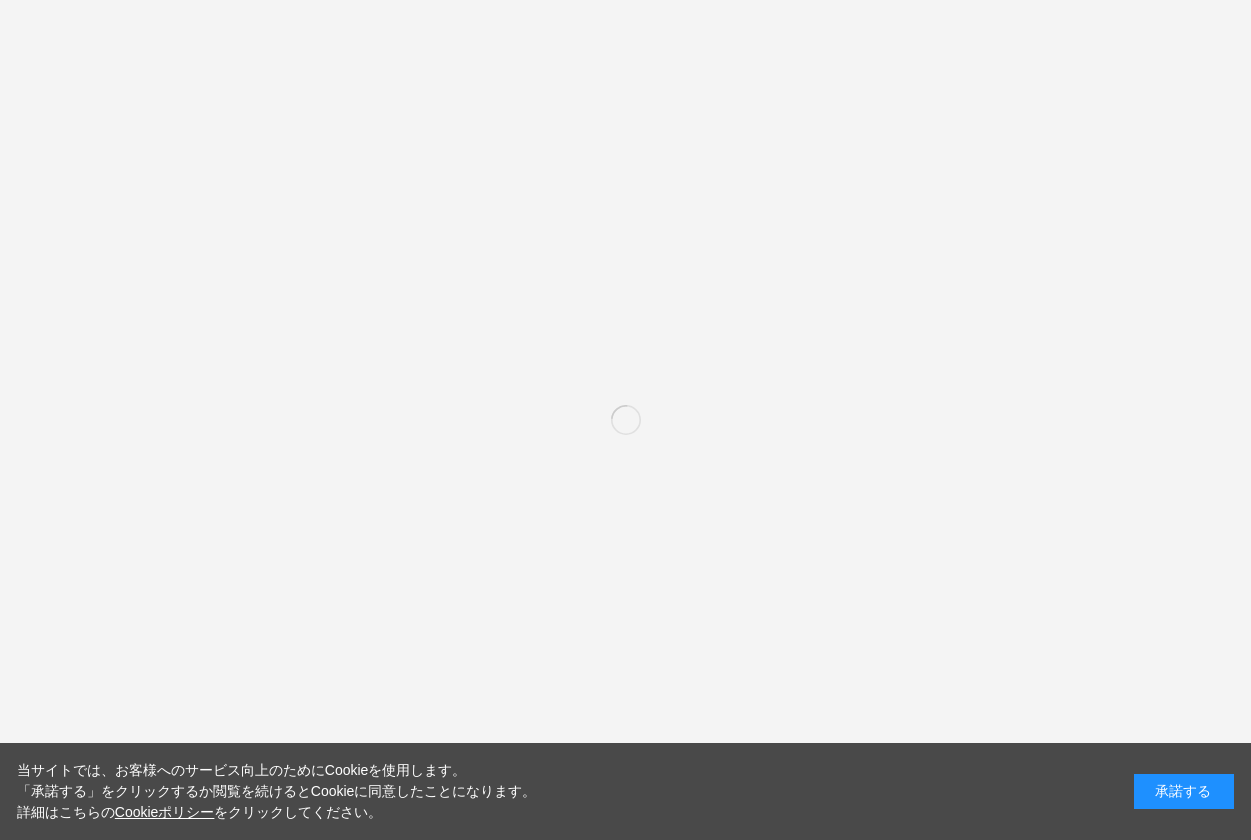 scroll, scrollTop: 0, scrollLeft: 0, axis: both 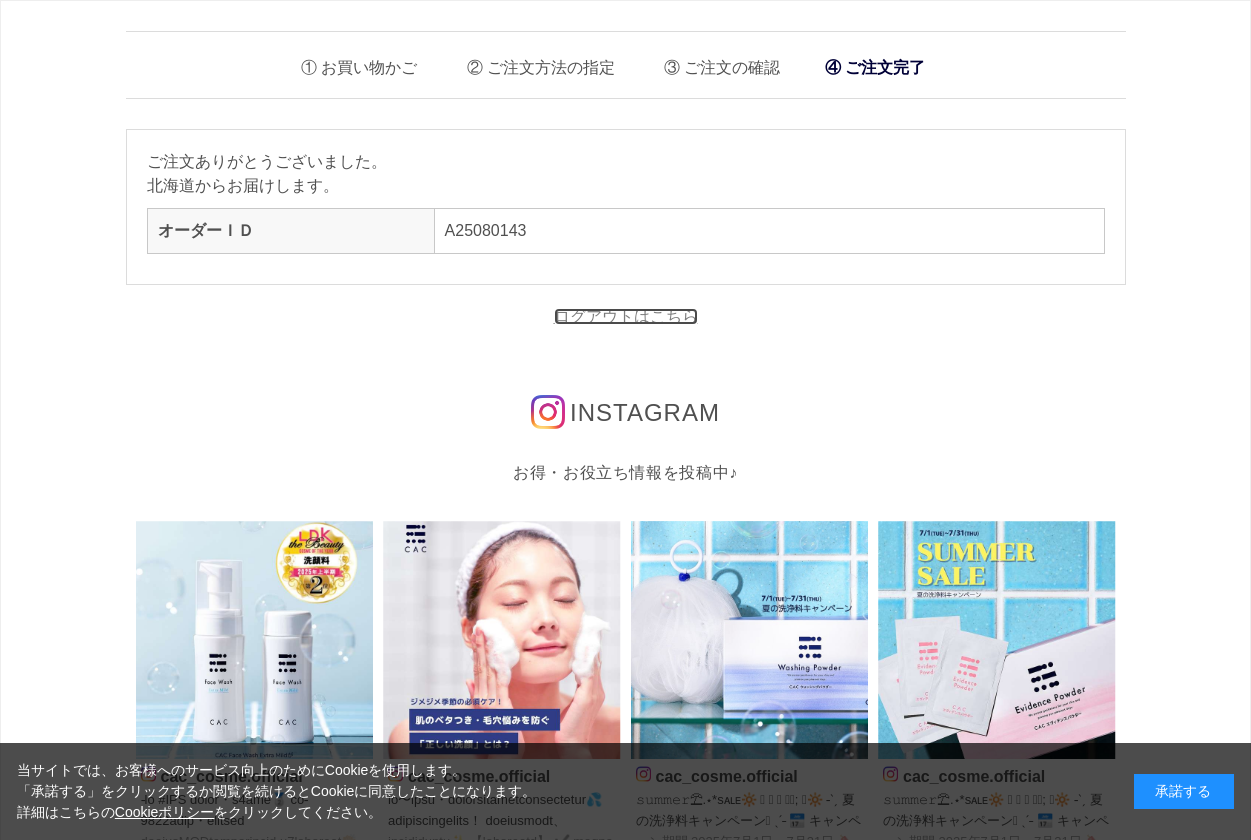 click on "ログアウトはこちら" at bounding box center [626, 316] 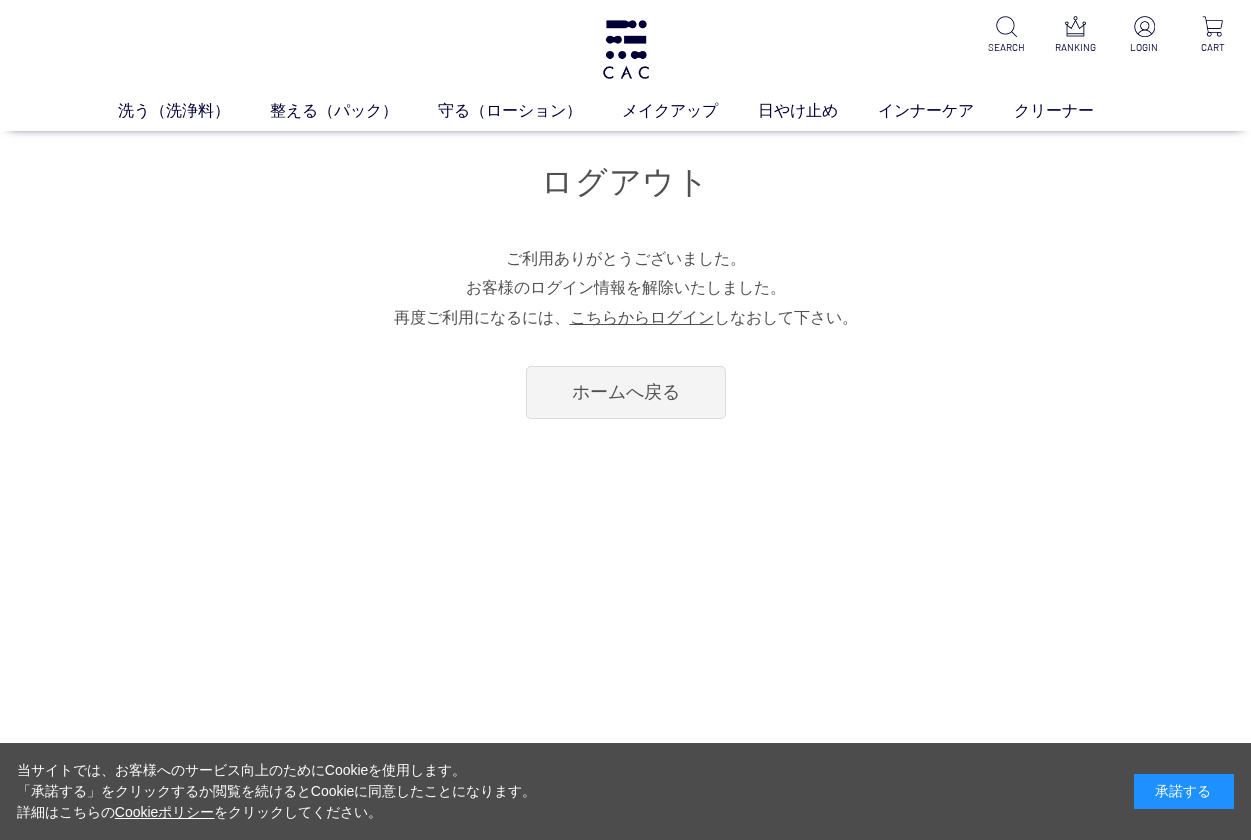 scroll, scrollTop: 0, scrollLeft: 0, axis: both 